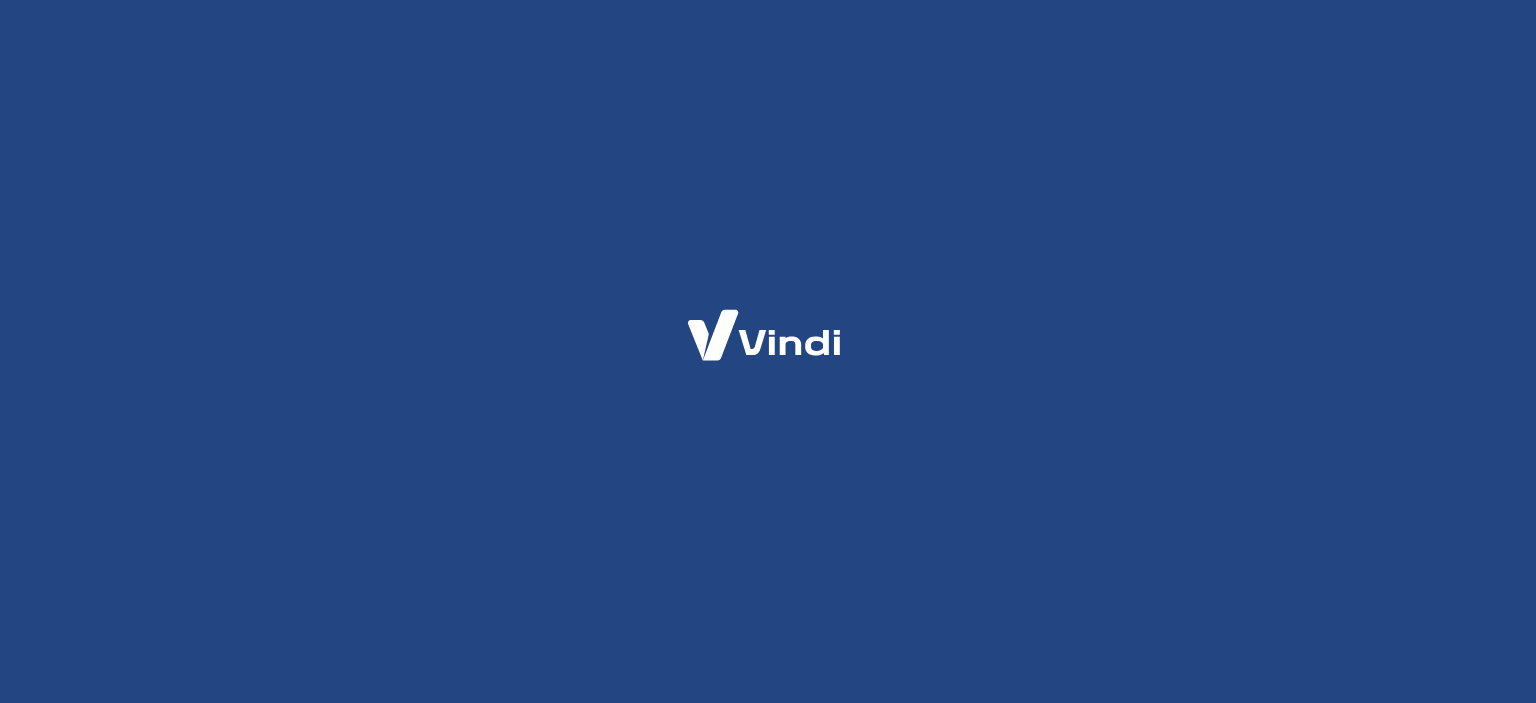 scroll, scrollTop: 0, scrollLeft: 0, axis: both 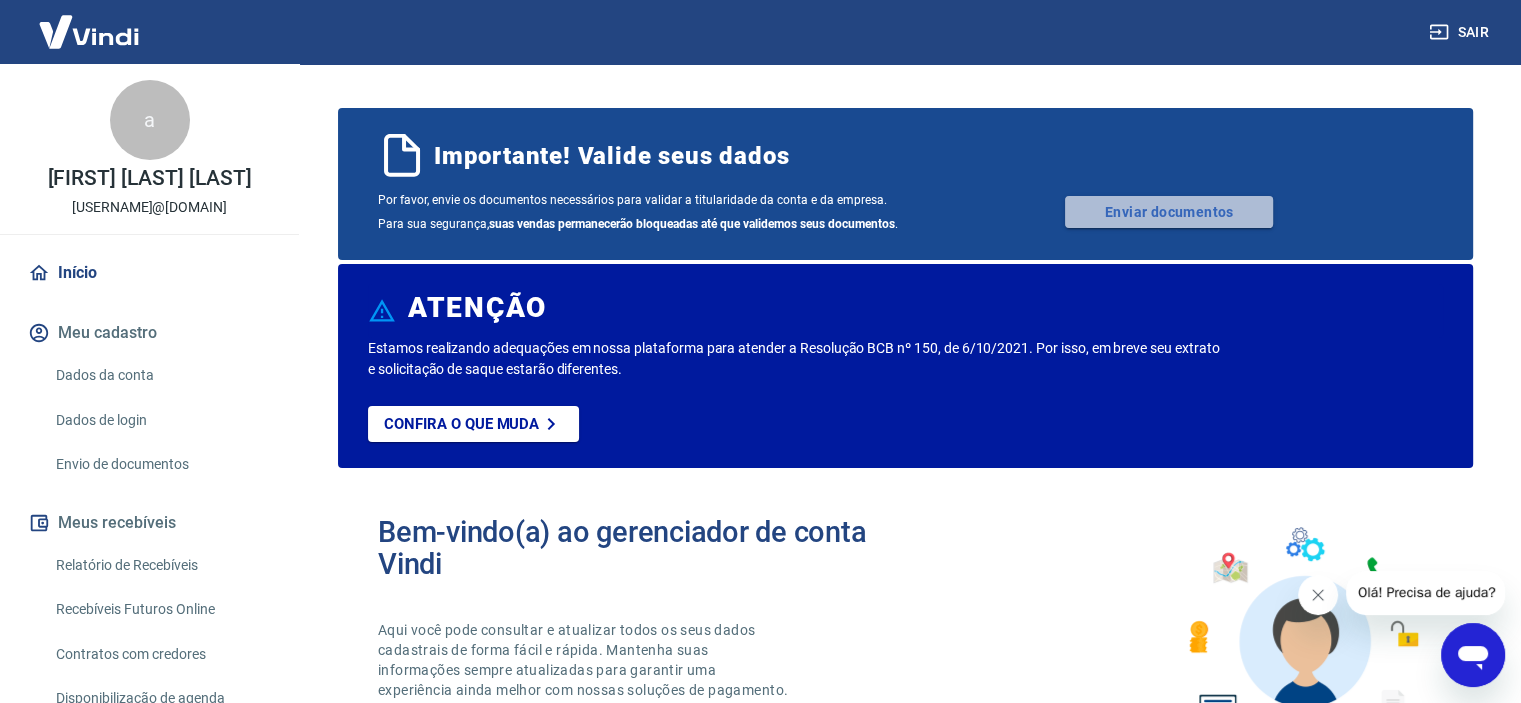 click on "Enviar documentos" at bounding box center (1169, 212) 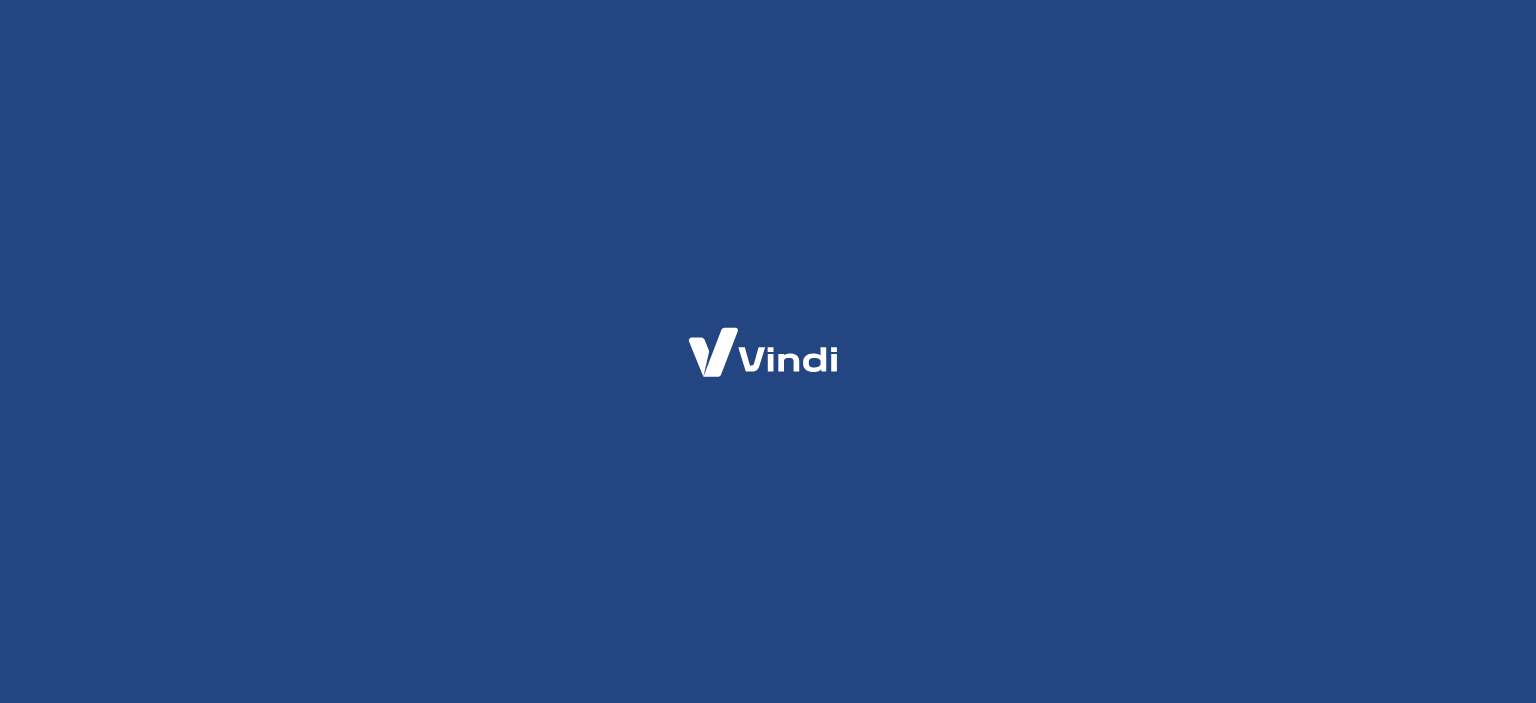 scroll, scrollTop: 0, scrollLeft: 0, axis: both 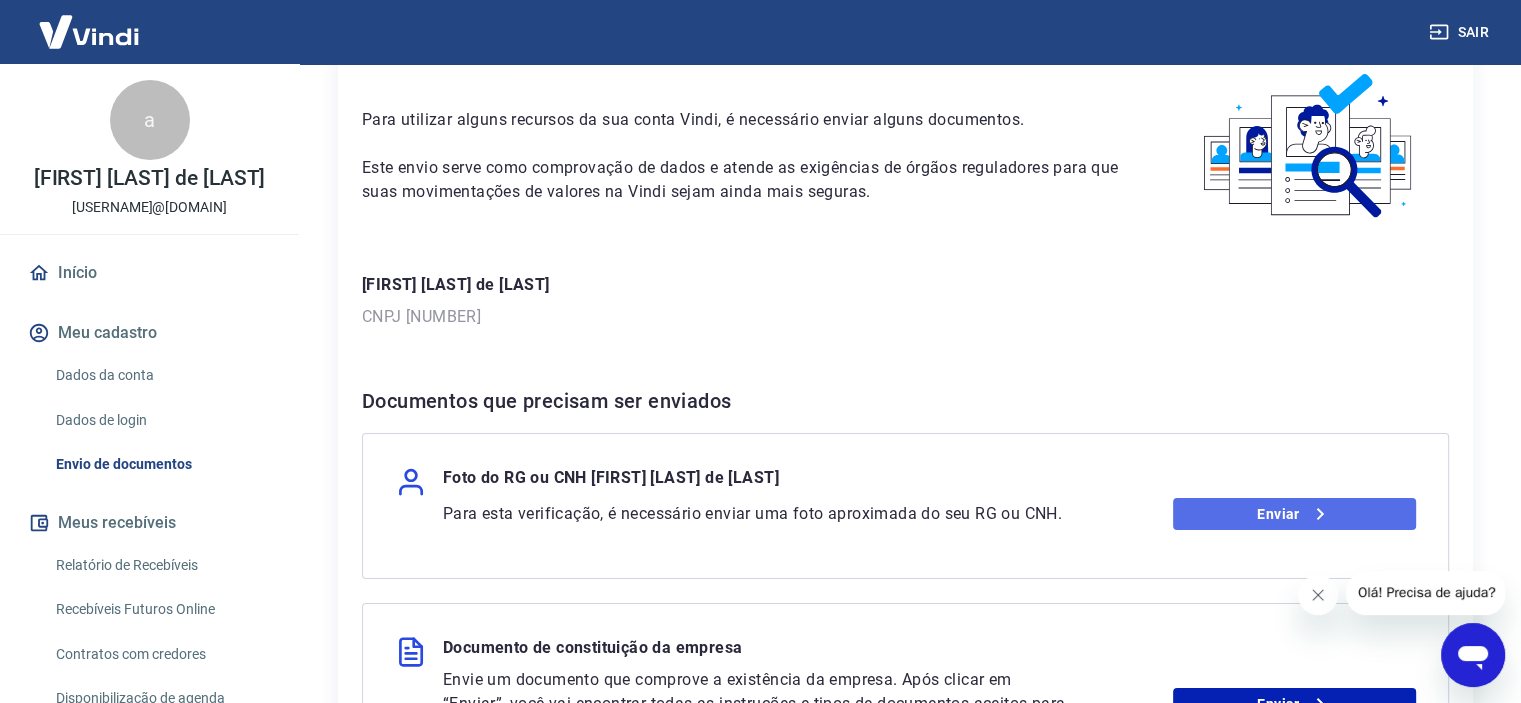 click on "Enviar" at bounding box center [1294, 514] 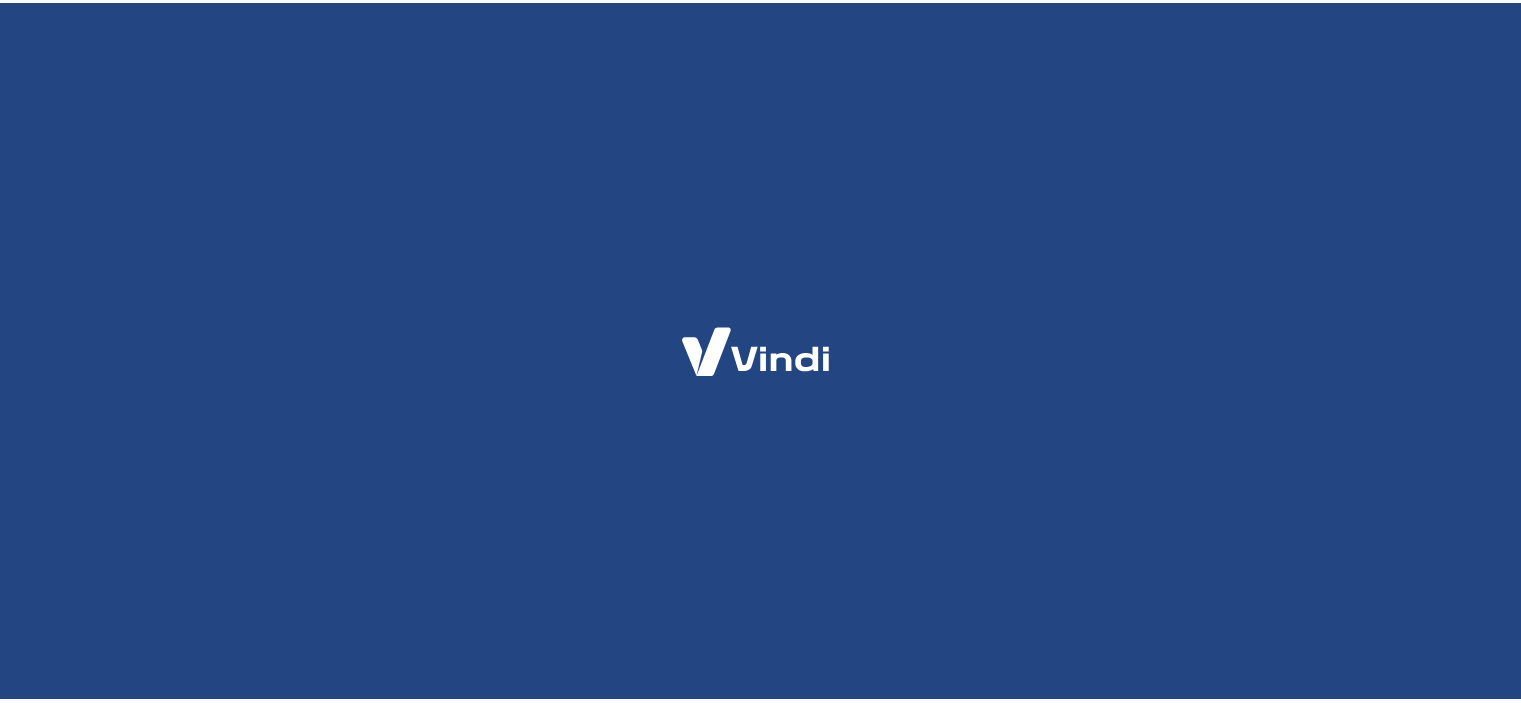 scroll, scrollTop: 0, scrollLeft: 0, axis: both 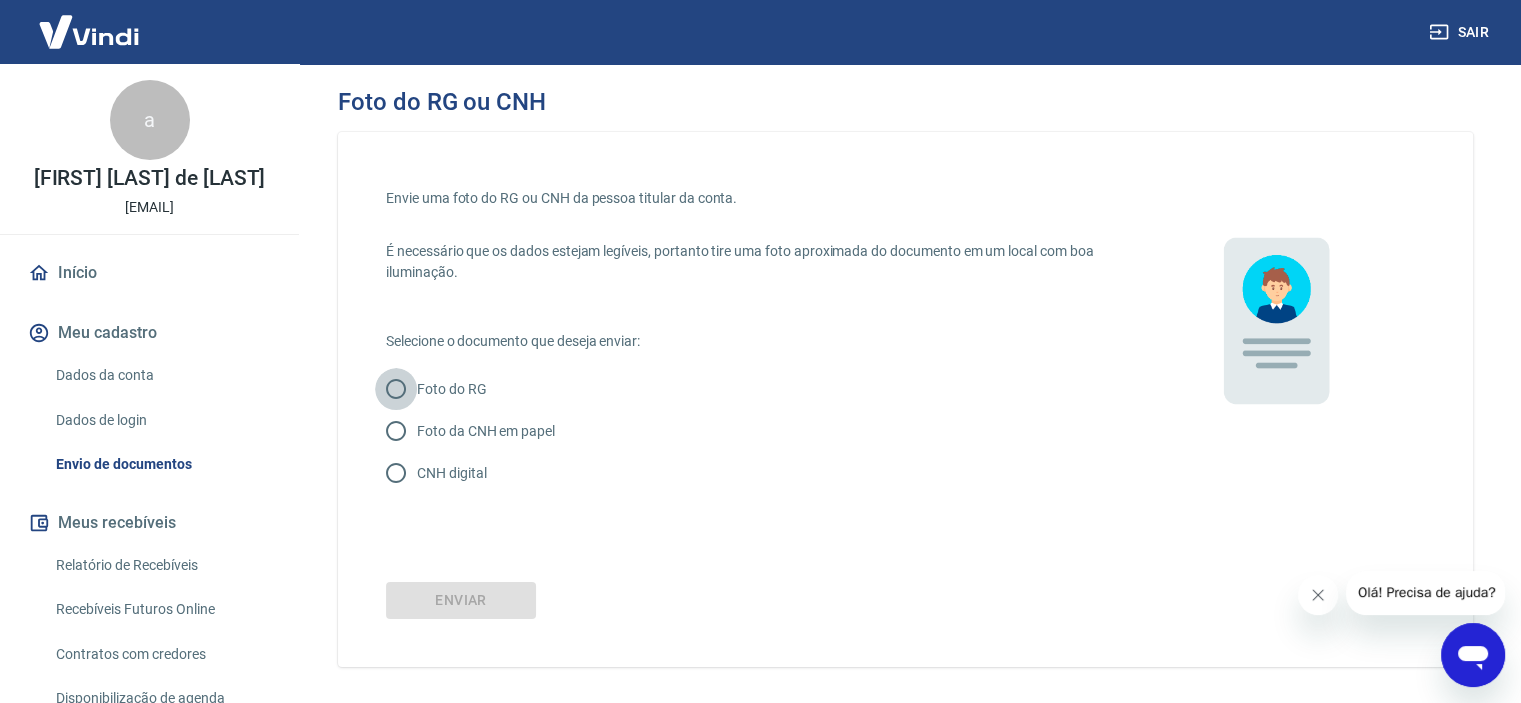 click on "Foto do RG" at bounding box center (396, 389) 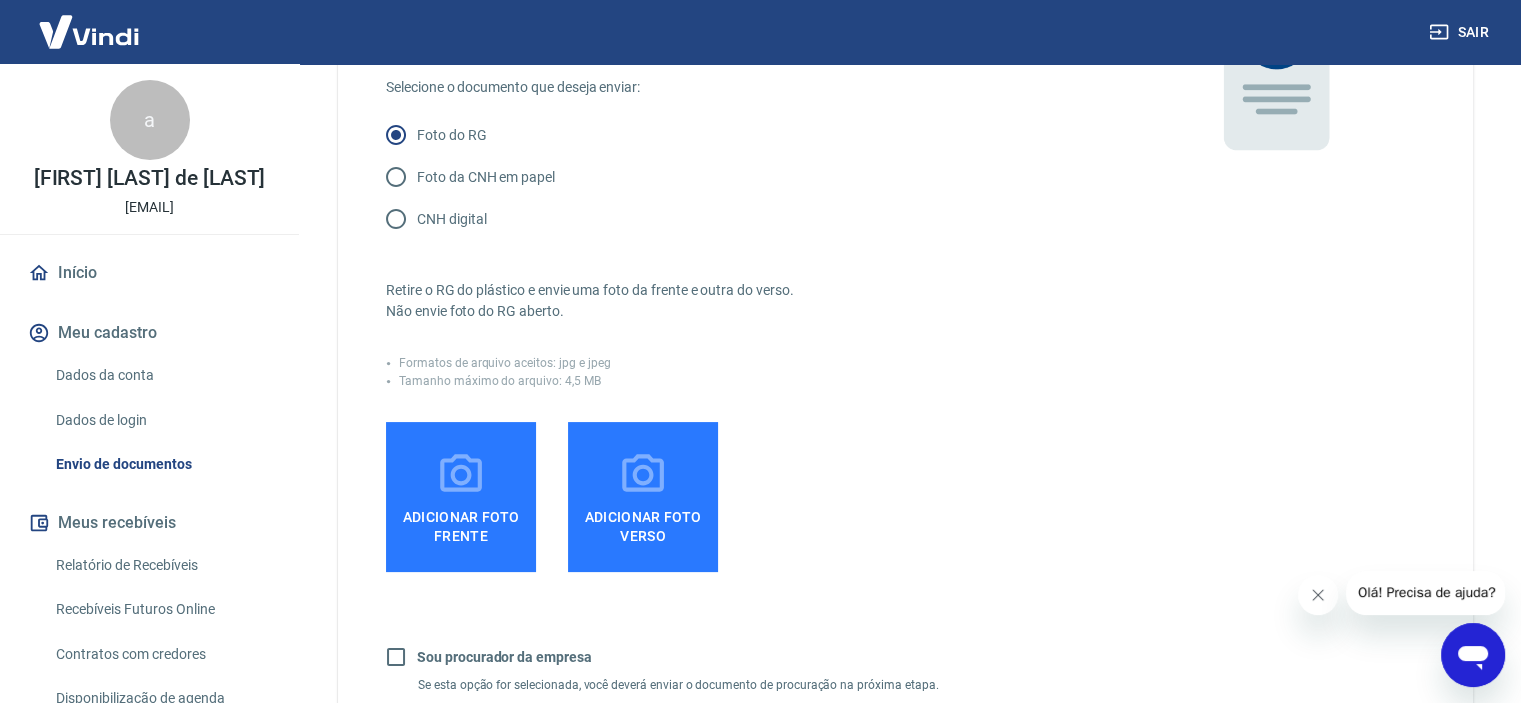 scroll, scrollTop: 300, scrollLeft: 0, axis: vertical 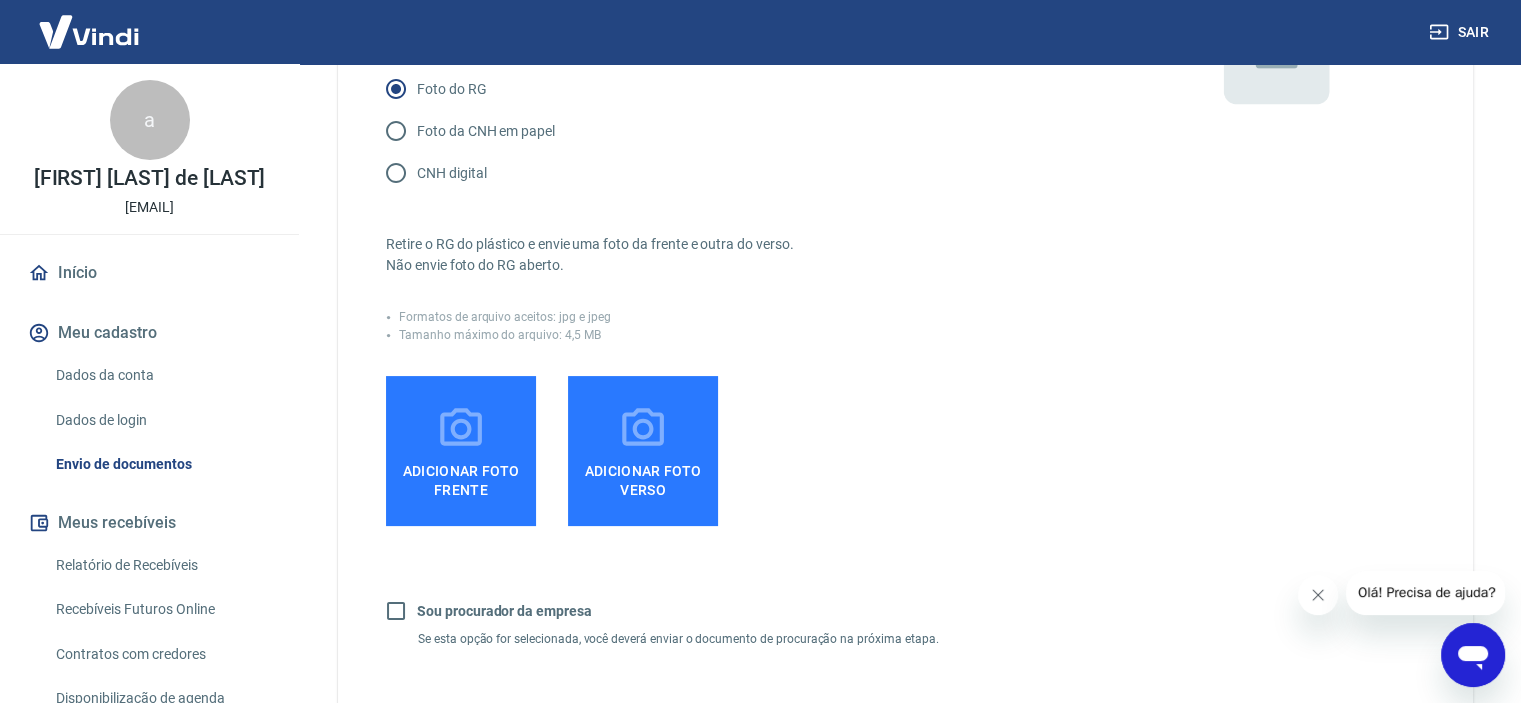 click on "Adicionar foto frente" at bounding box center (461, 476) 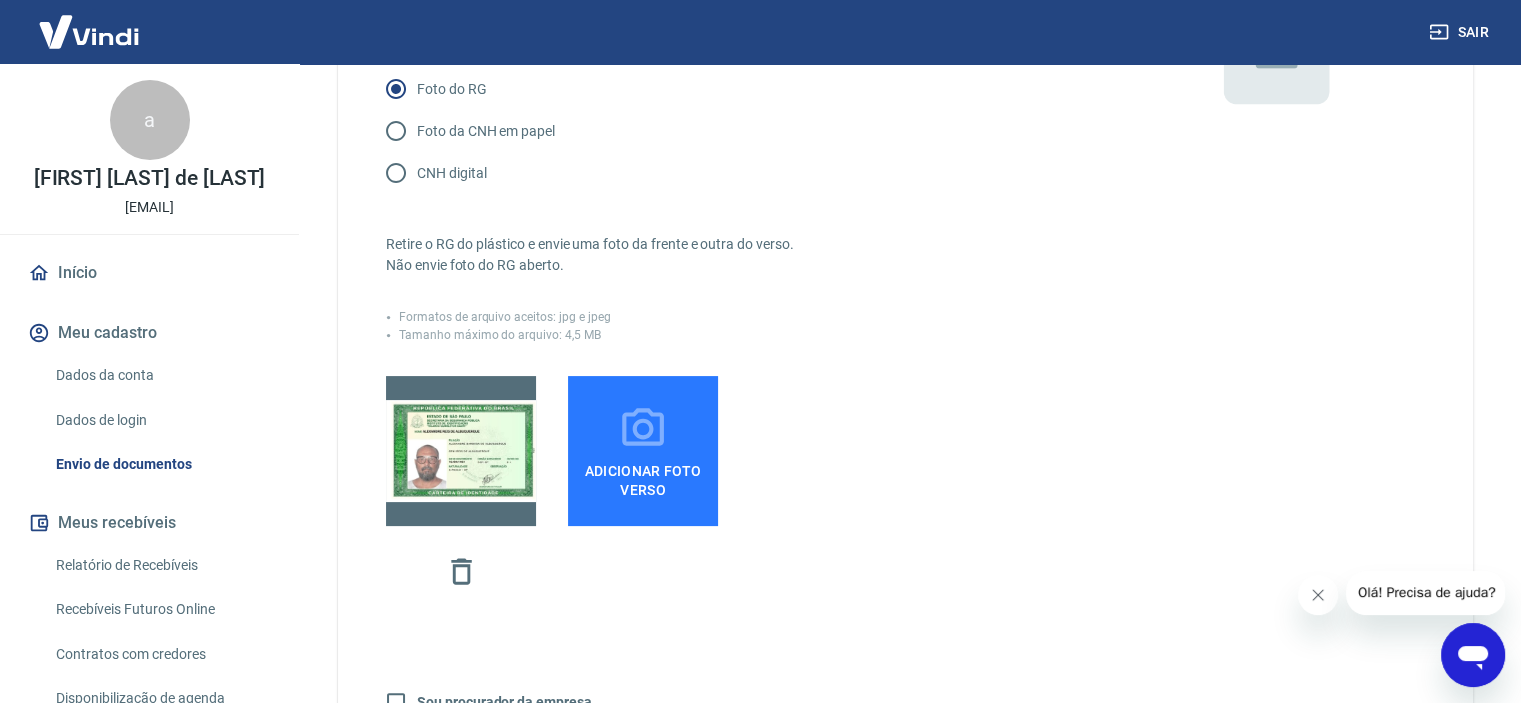 click 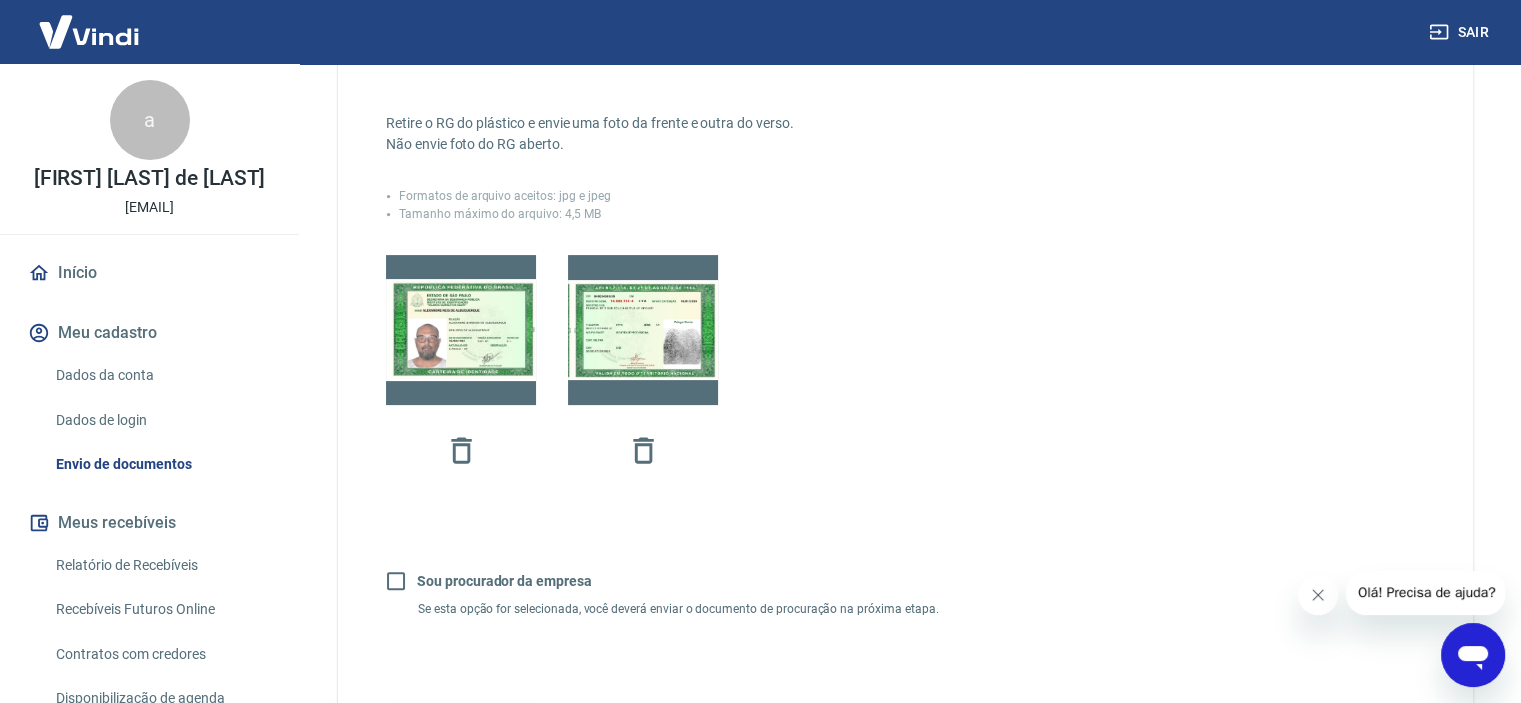 scroll, scrollTop: 600, scrollLeft: 0, axis: vertical 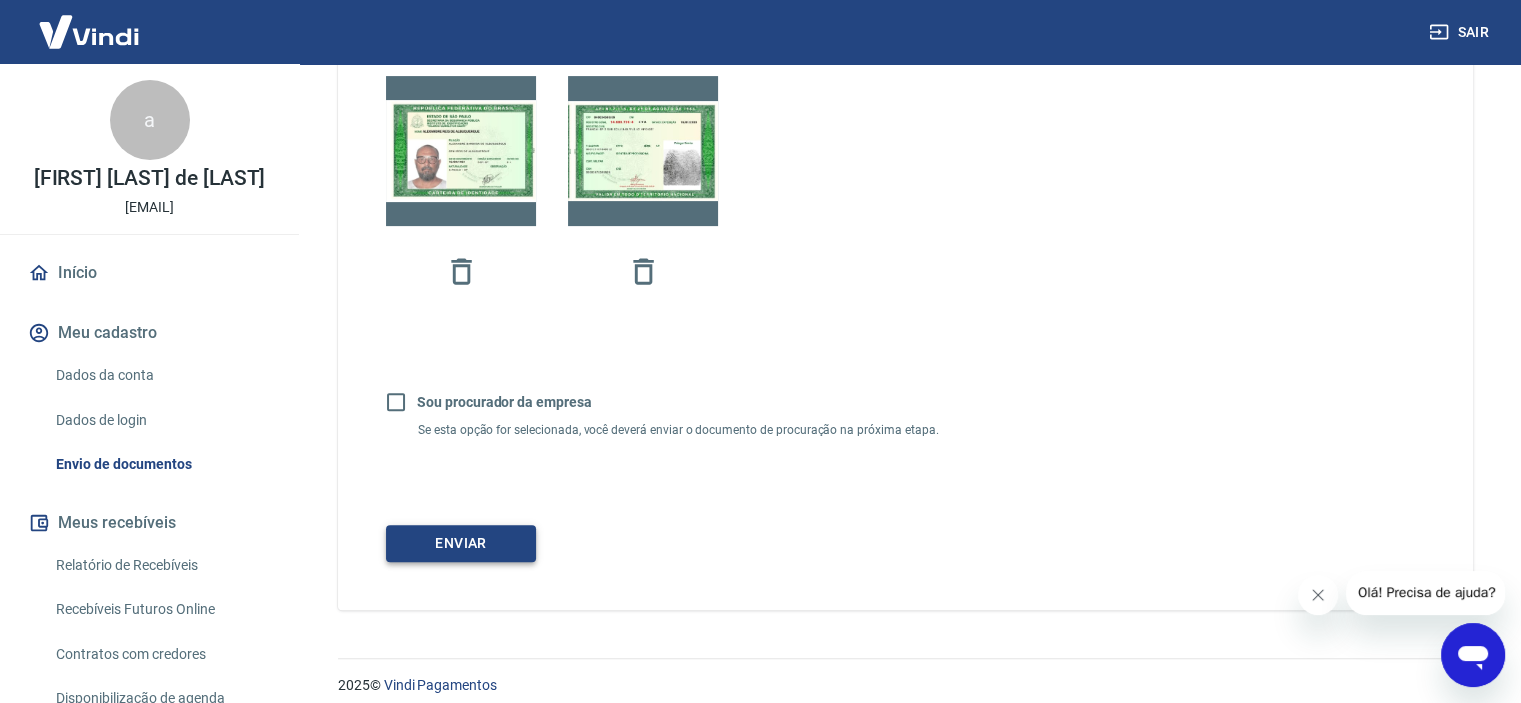 click on "Enviar" at bounding box center (461, 543) 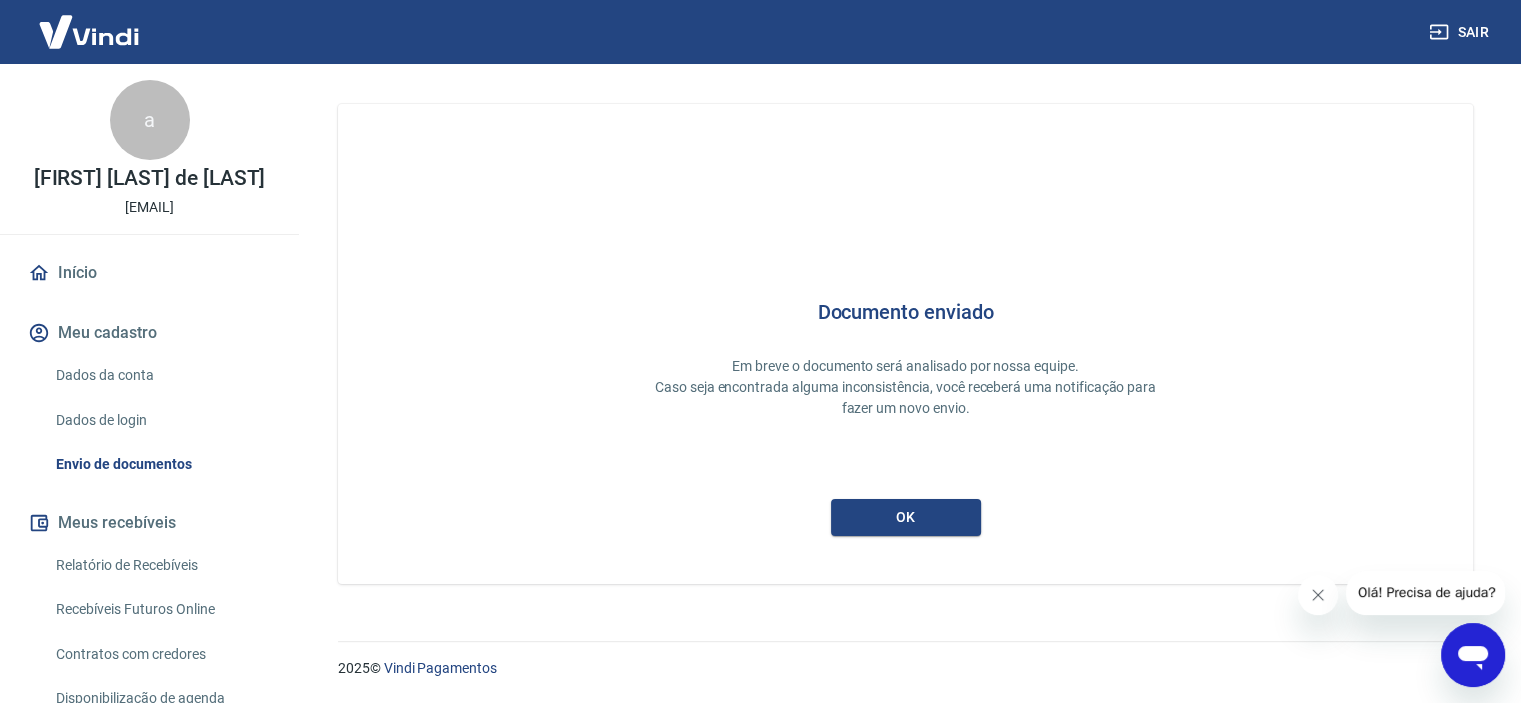 scroll, scrollTop: 0, scrollLeft: 0, axis: both 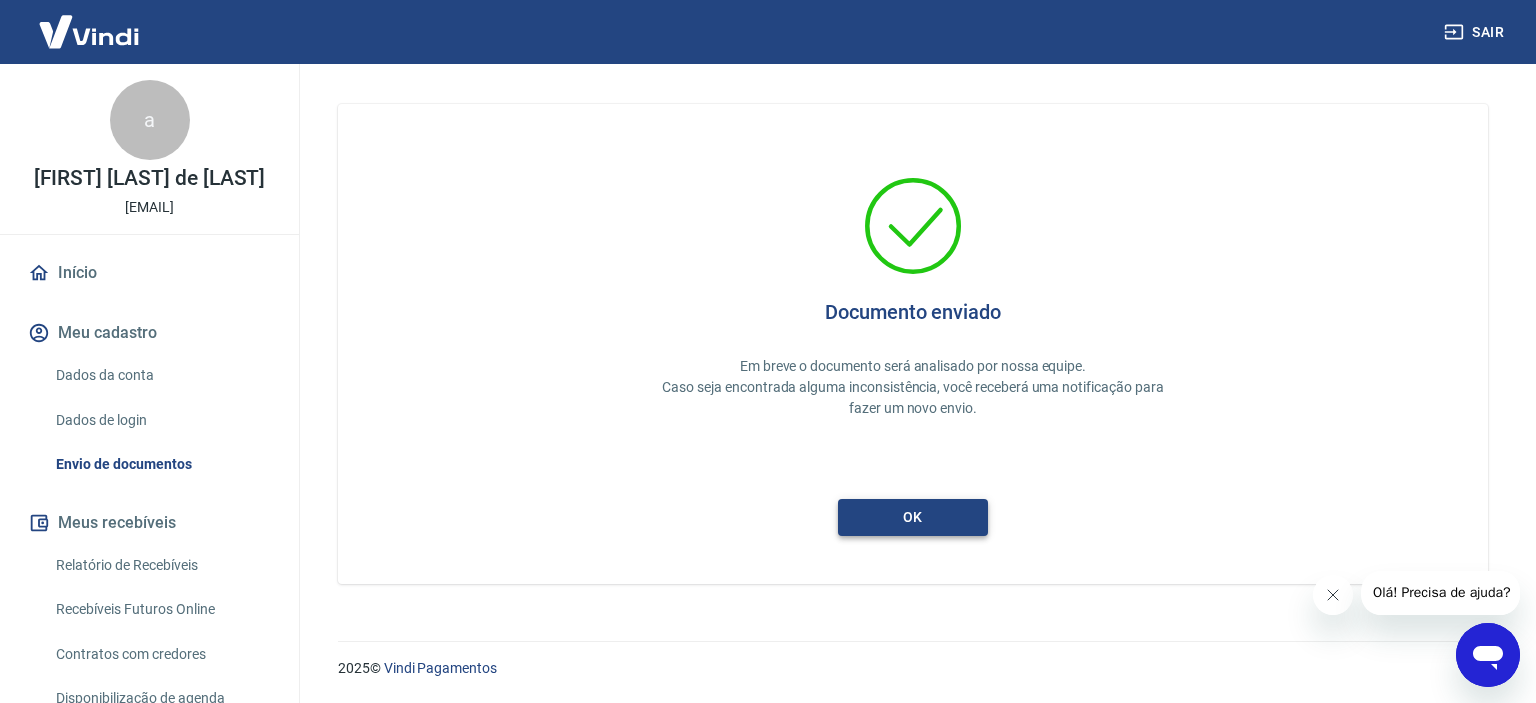 click on "ok" at bounding box center [913, 517] 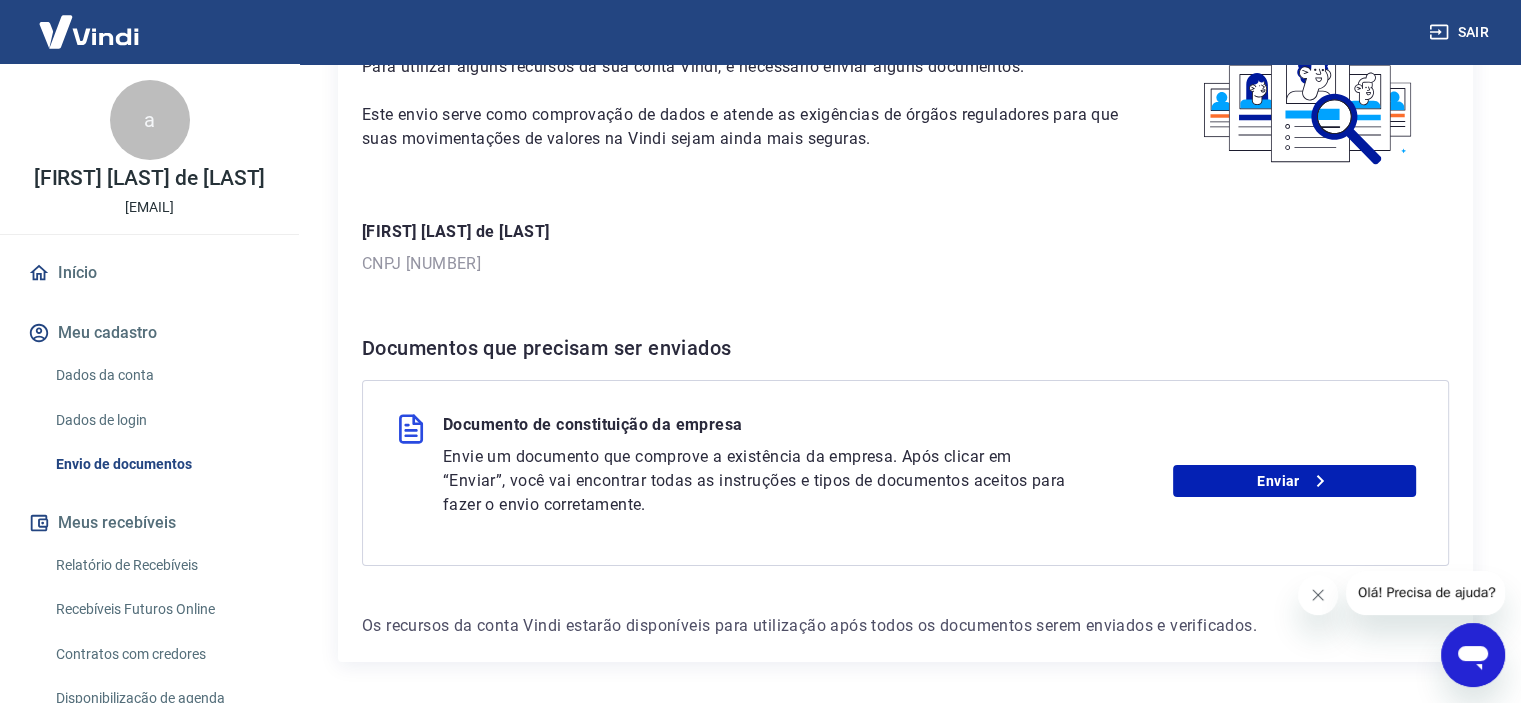 scroll, scrollTop: 200, scrollLeft: 0, axis: vertical 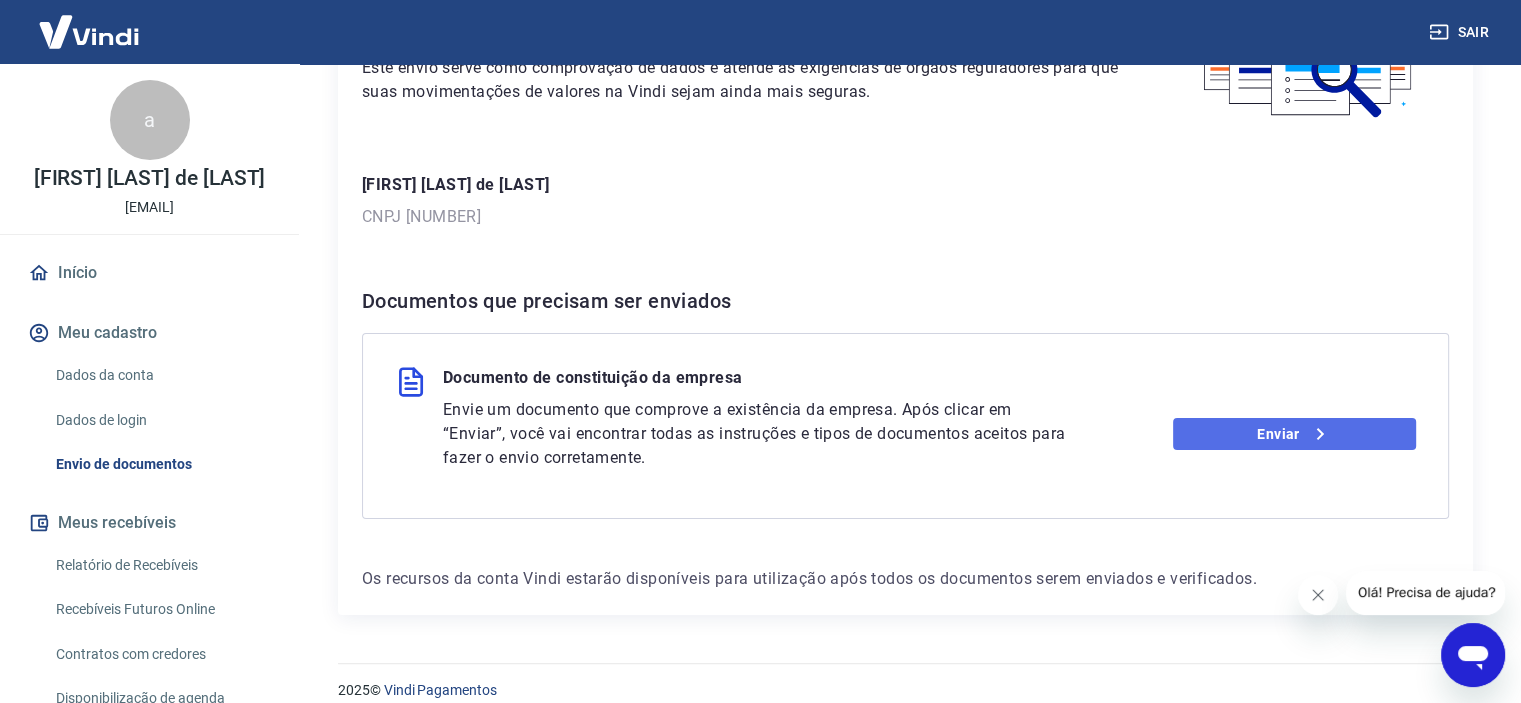 click on "Enviar" at bounding box center (1294, 434) 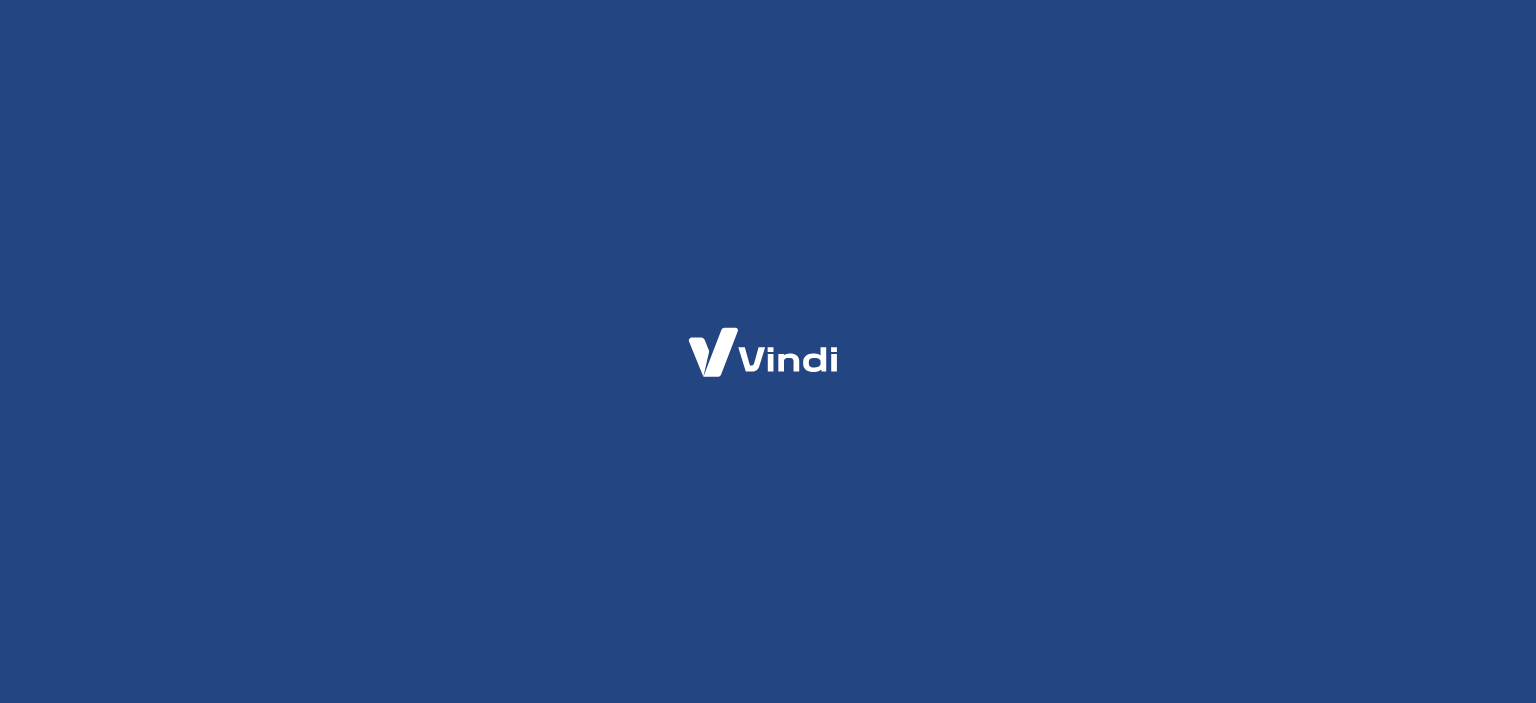 scroll, scrollTop: 0, scrollLeft: 0, axis: both 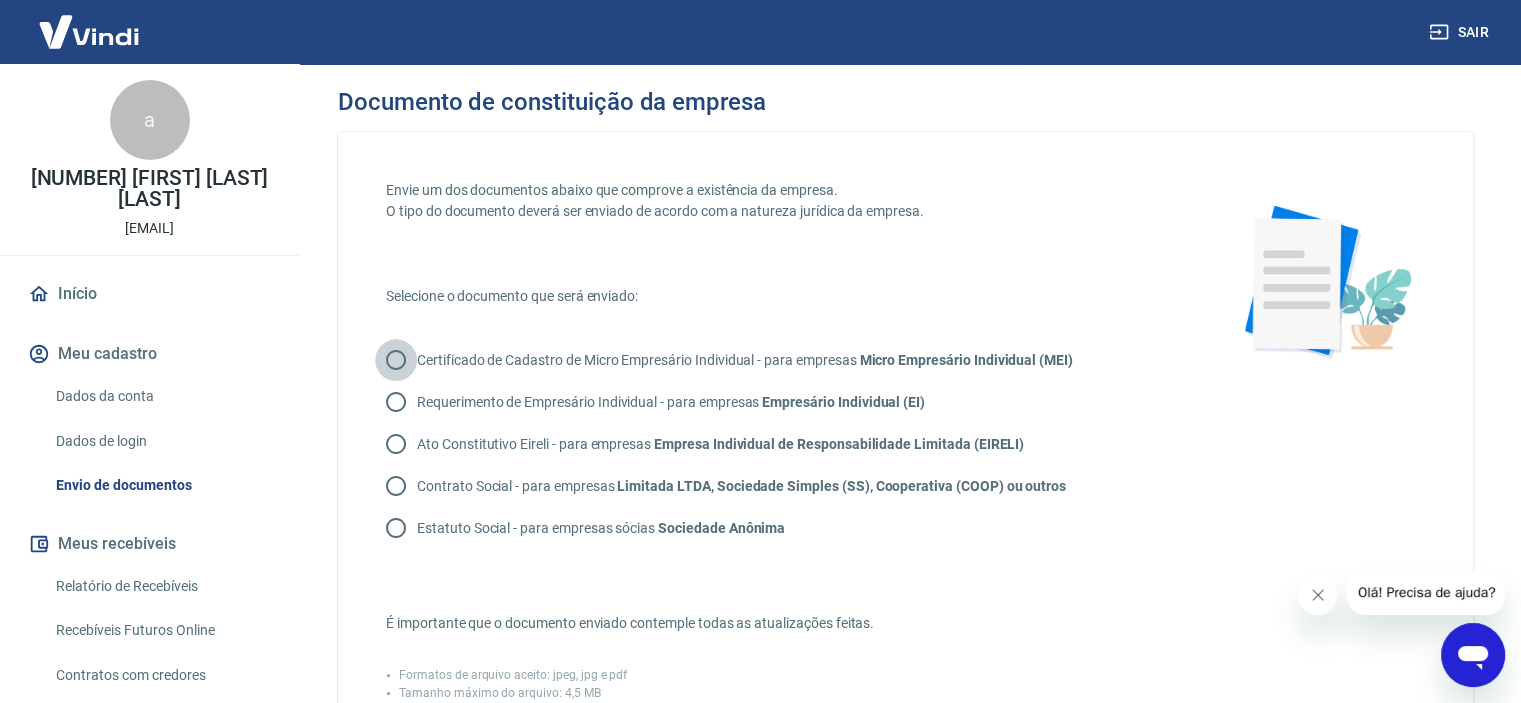 click on "Certificado de Cadastro de Micro Empresário Individual - para empresas   Micro Empresário Individual (MEI)" at bounding box center (396, 360) 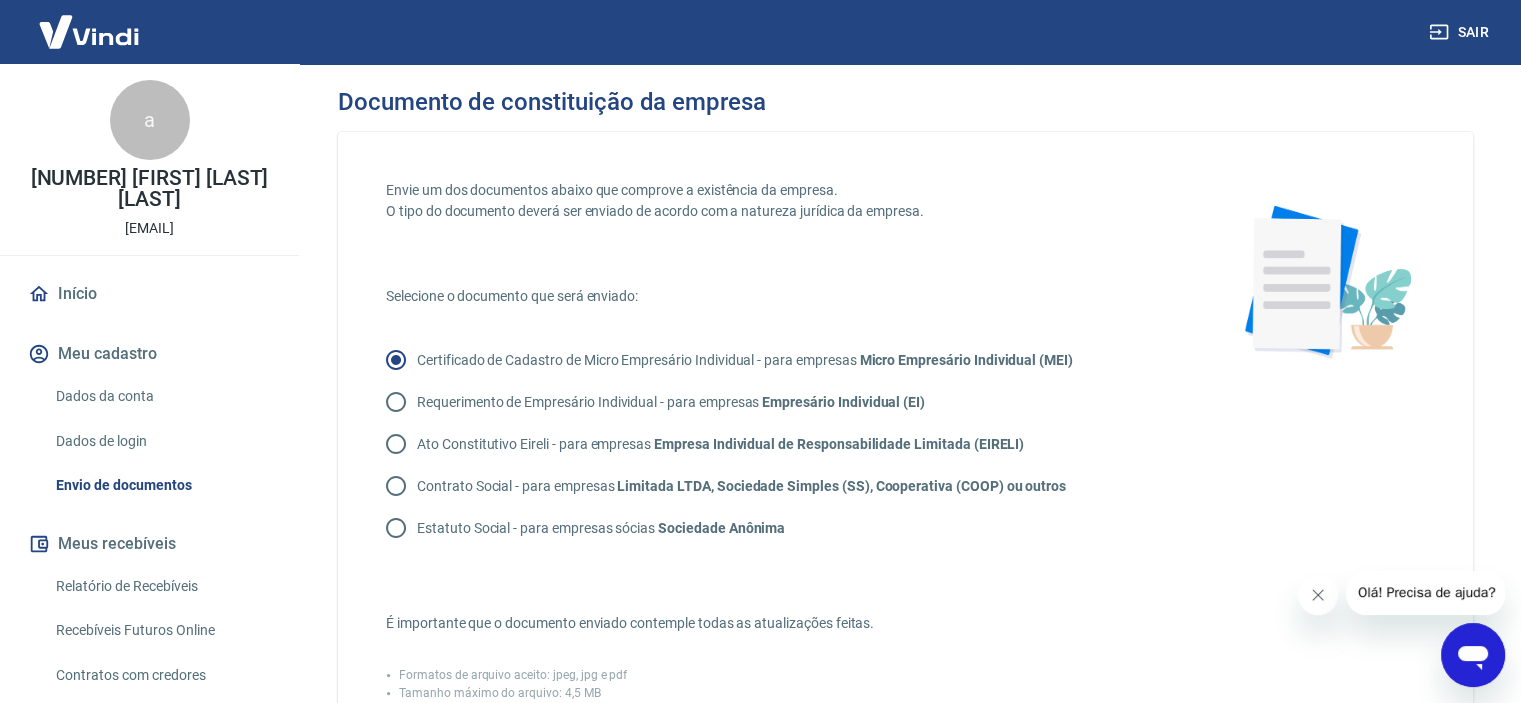 scroll, scrollTop: 300, scrollLeft: 0, axis: vertical 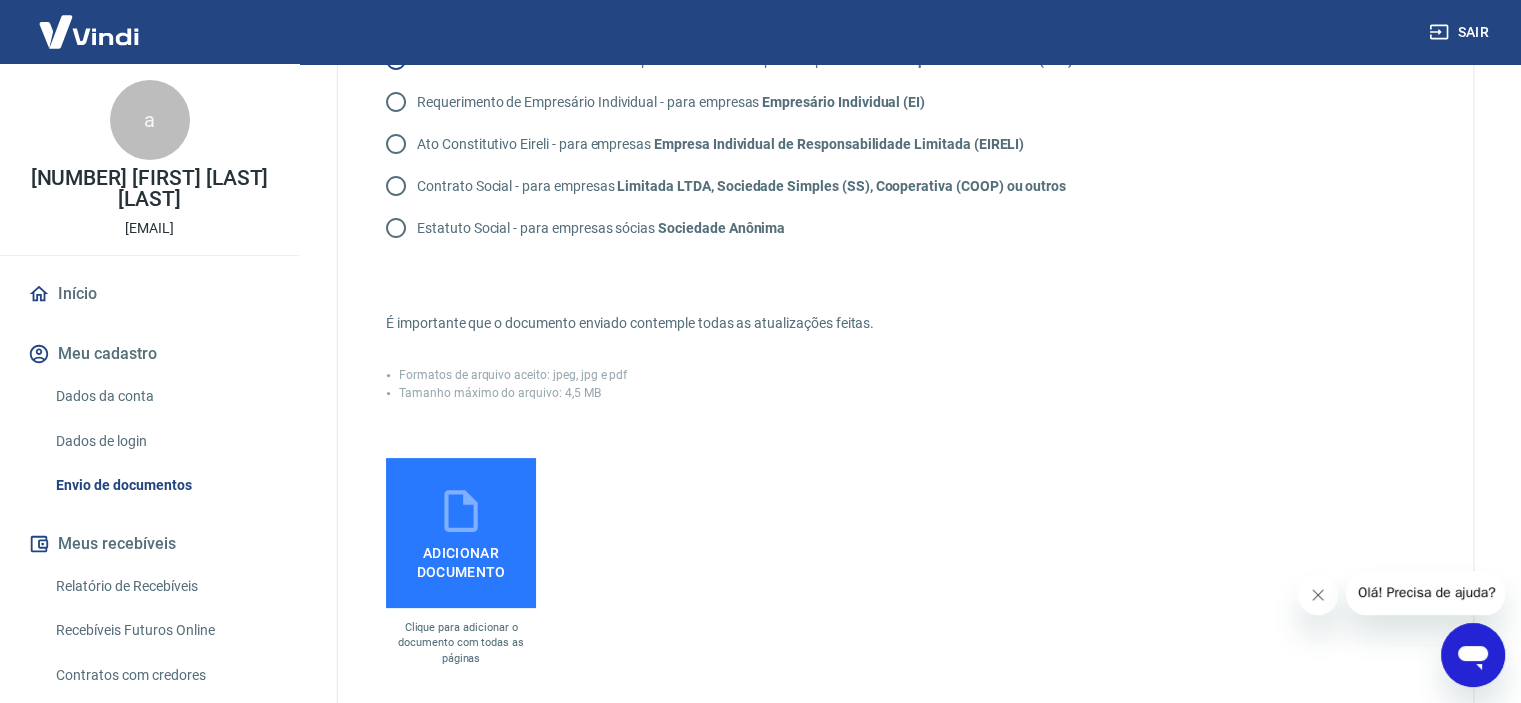click on "Adicionar documento" at bounding box center [461, 558] 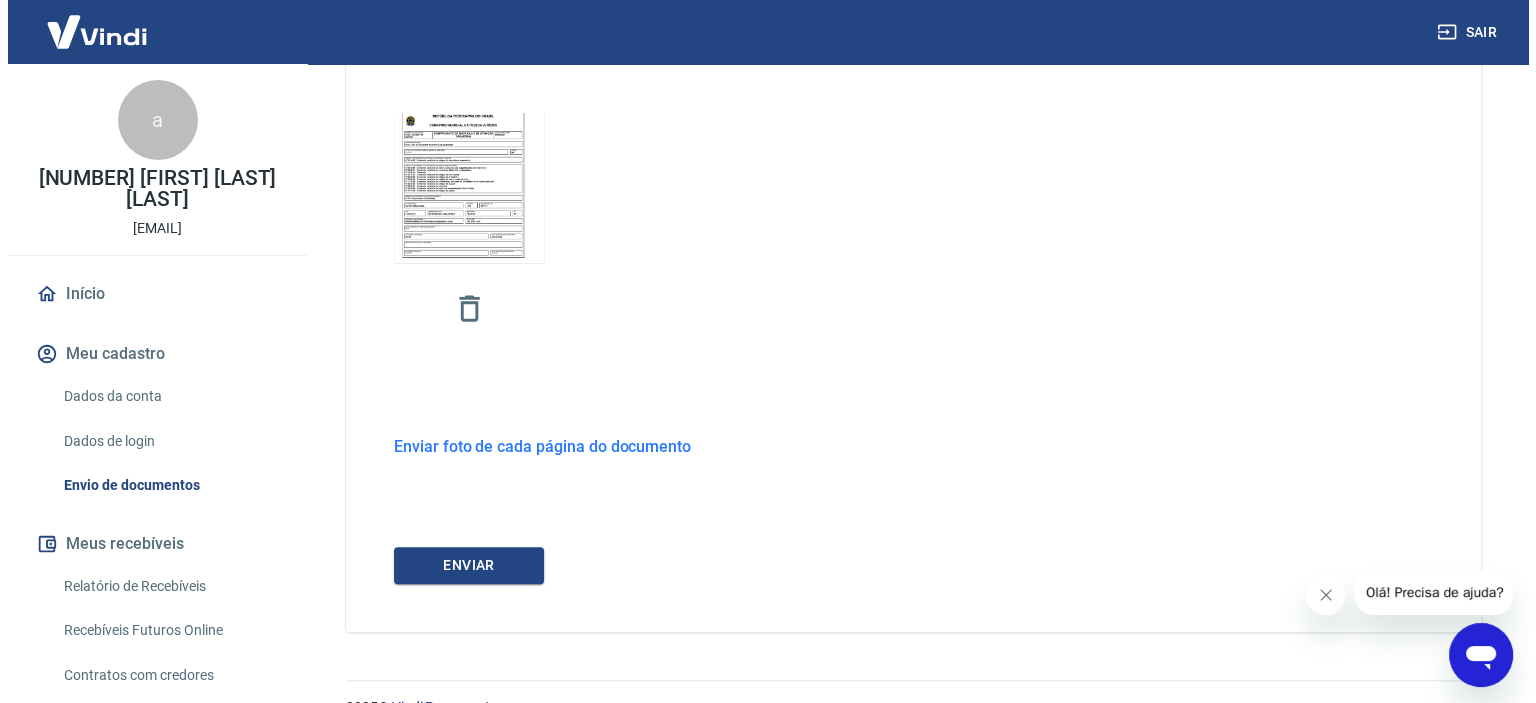 scroll, scrollTop: 683, scrollLeft: 0, axis: vertical 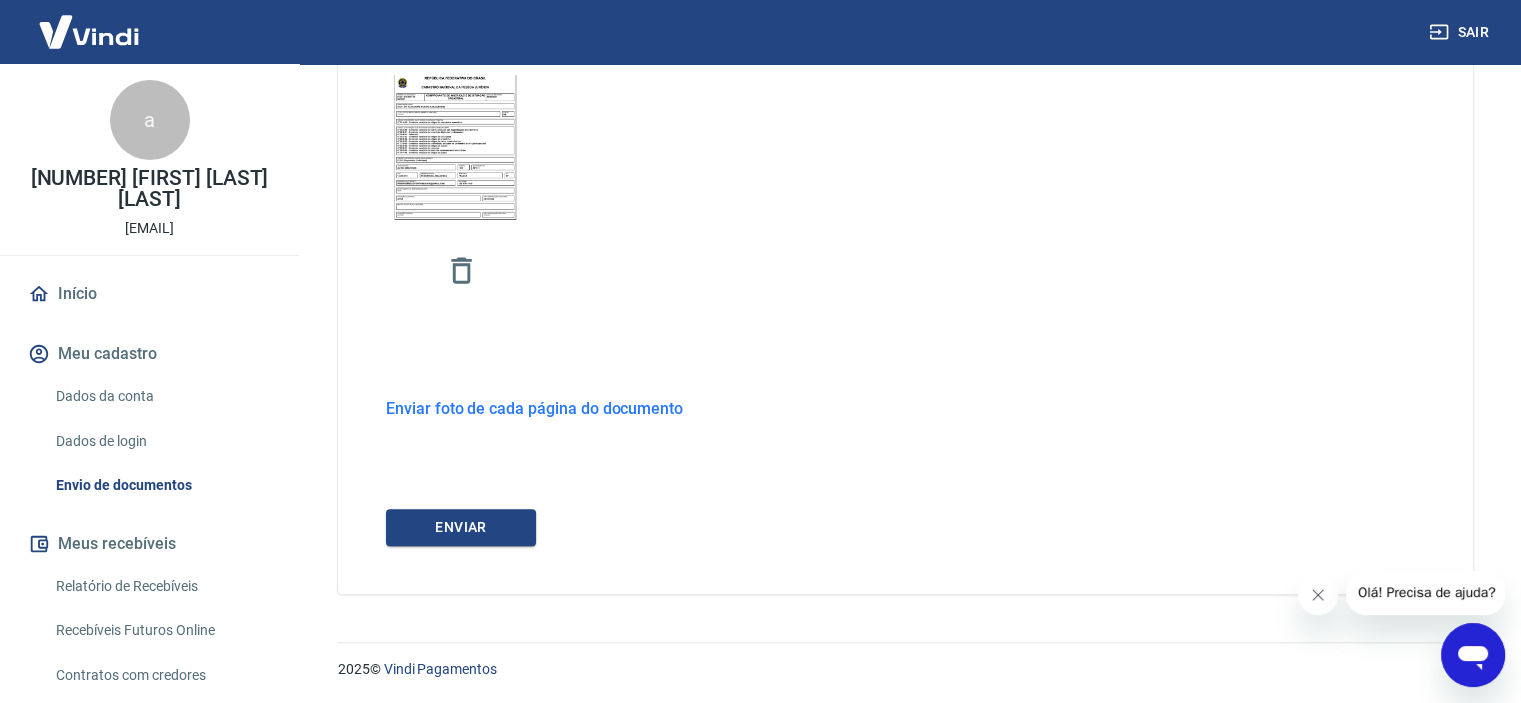 click on "Envie um dos documentos abaixo que comprove a existência da empresa. O tipo do documento deverá ser enviado de acordo com a natureza jurídica da empresa. Selecione o documento que será enviado: Certificado de Cadastro de Micro Empresário Individual - para empresas   Micro Empresário Individual (MEI) Requerimento de Empresário Individual - para empresas   Empresário Individual (EI) Ato Constitutivo Eireli - para empresas   Empresa Individual de Responsabilidade Limitada (EIRELI) Contrato Social - para empresas   Limitada LTDA, Sociedade Simples (SS), Cooperativa (COOP) ou outros Estatuto Social - para empresas sócias   Sociedade Anônima É importante que o documento enviado contemple todas as atualizações feitas. Formatos de arquivo aceito: jpeg, jpg e pdf Tamanho máximo do arquivo: 4,5 MB Enviar foto de cada página do documento Primeira página Clique para adicionar foto ou scanner Última página Clique para adicionar foto ou scanner ENVIAR" at bounding box center [905, 21] 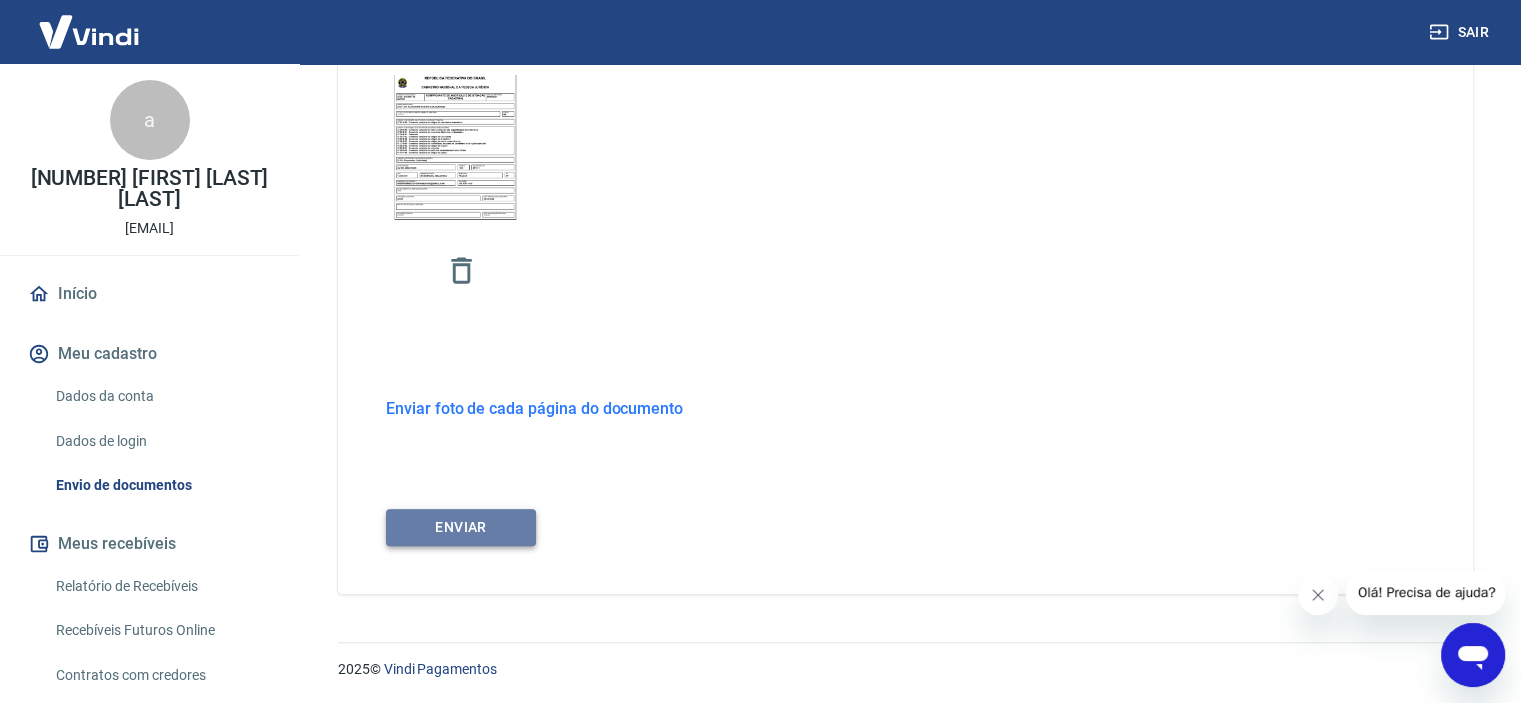 click on "ENVIAR" at bounding box center (461, 527) 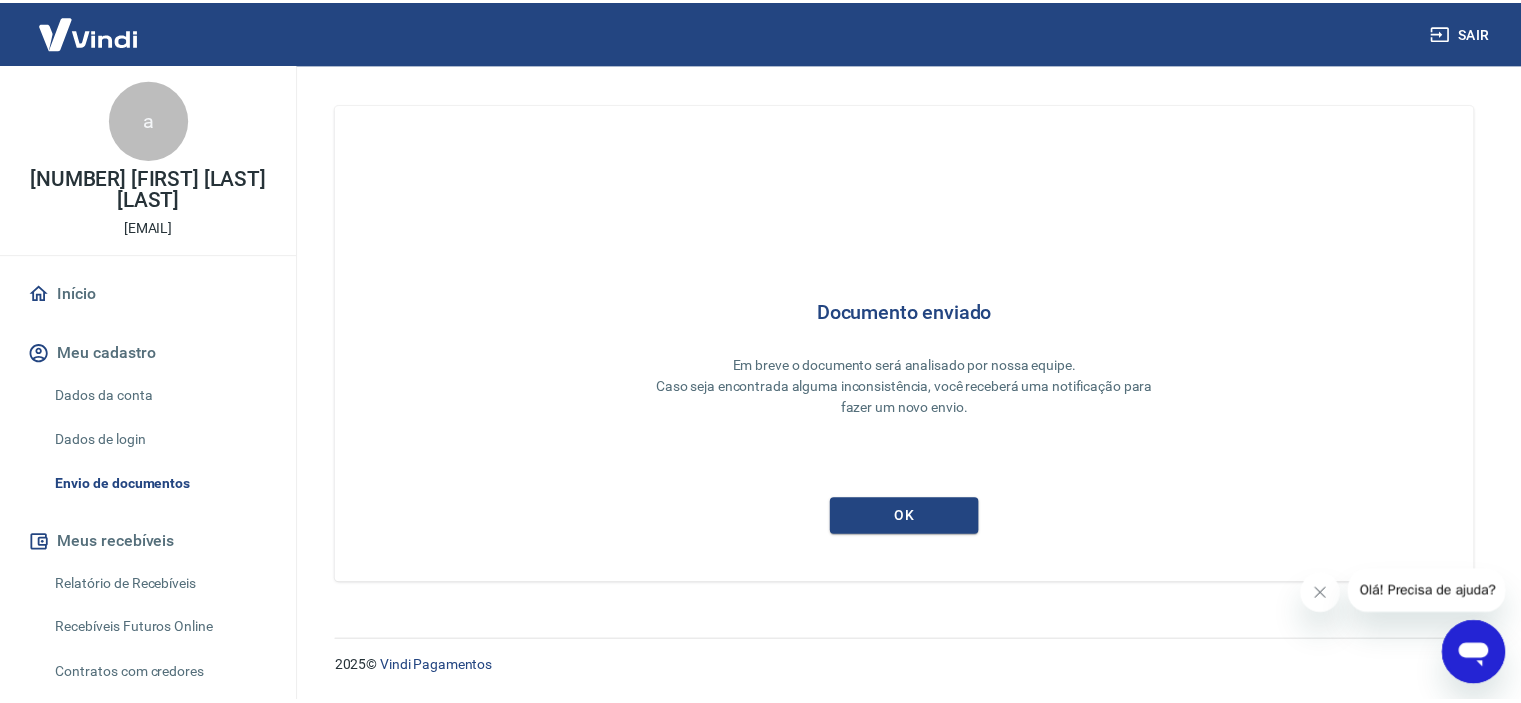 scroll, scrollTop: 0, scrollLeft: 0, axis: both 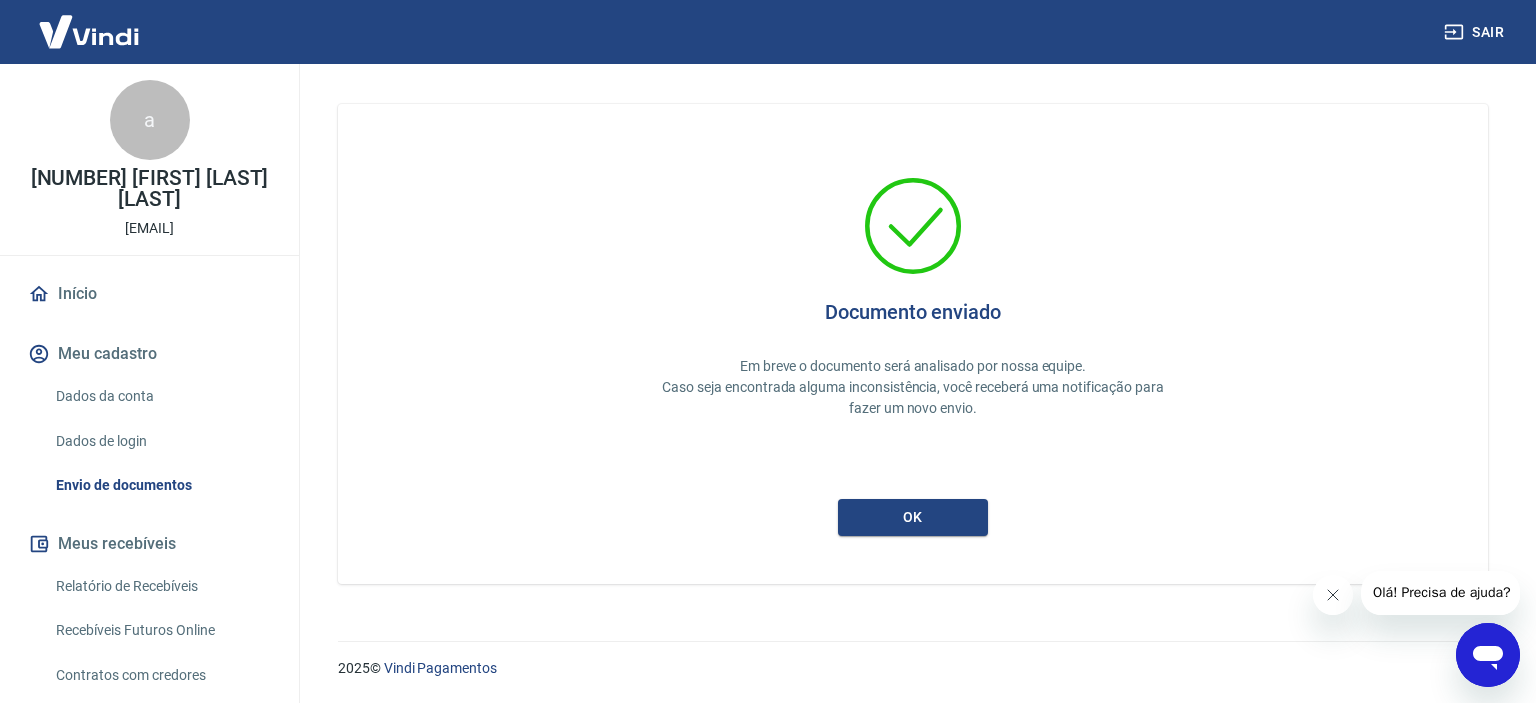 click on "Documento enviado Em breve o documento será analisado por nossa equipe. Caso seja encontrada alguma inconsistência, você receberá uma notificação para fazer um novo envio. ok" at bounding box center (913, 344) 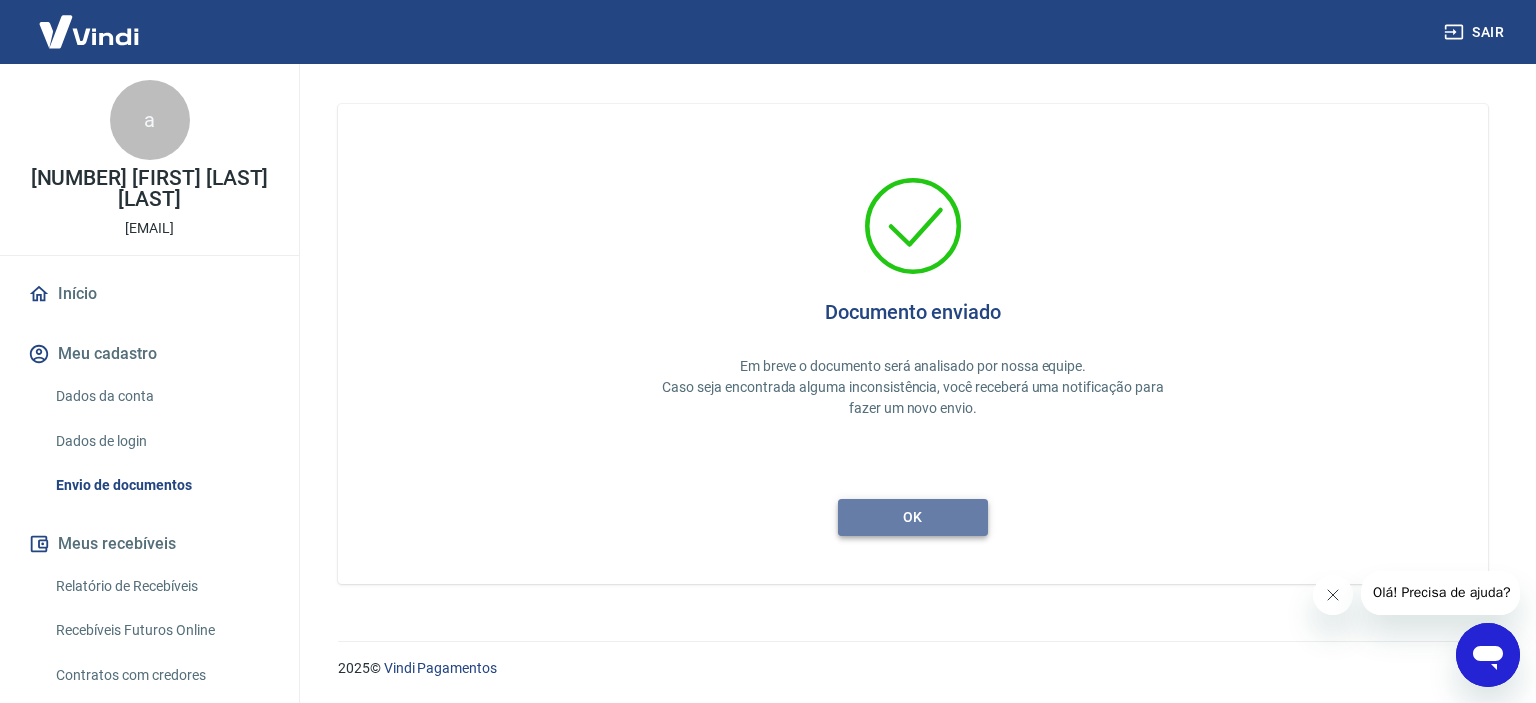 click on "ok" at bounding box center [913, 517] 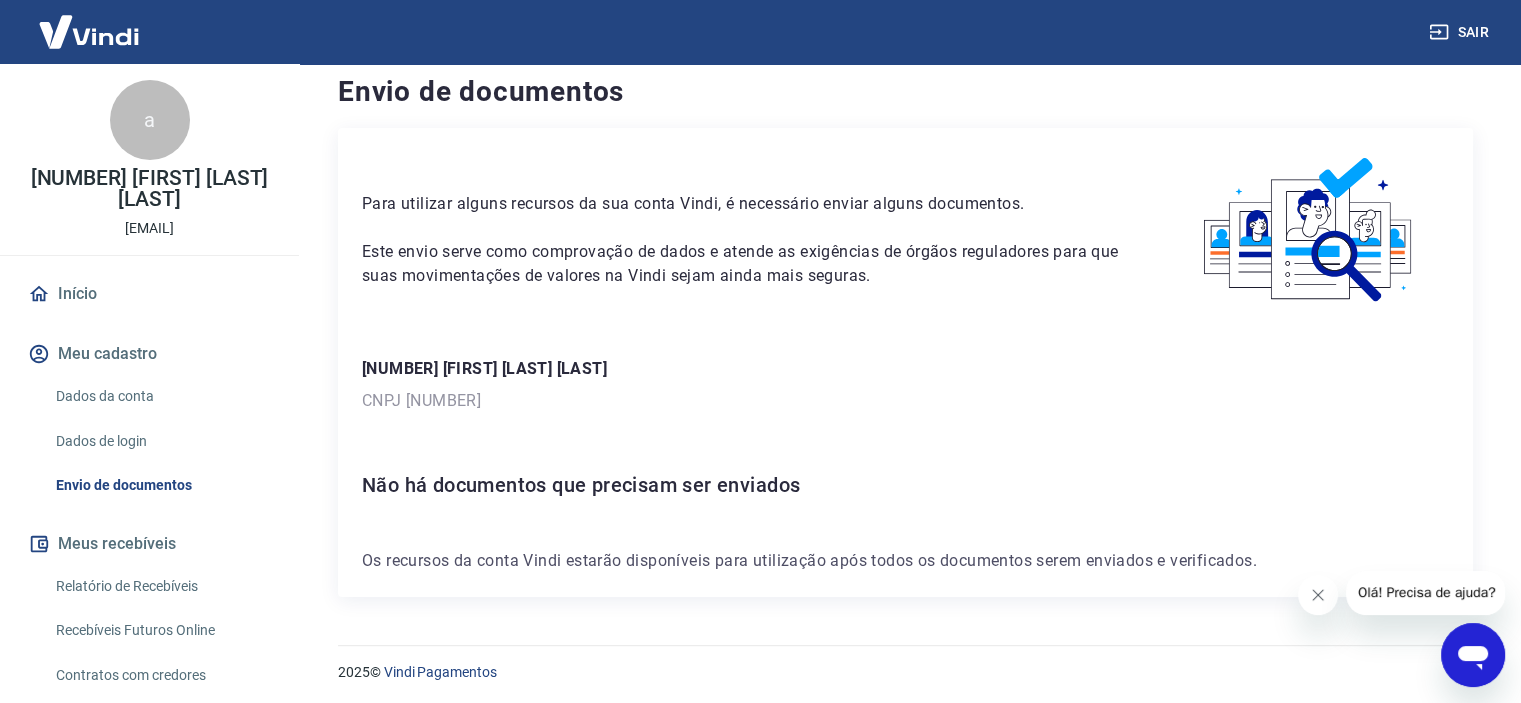 scroll, scrollTop: 20, scrollLeft: 0, axis: vertical 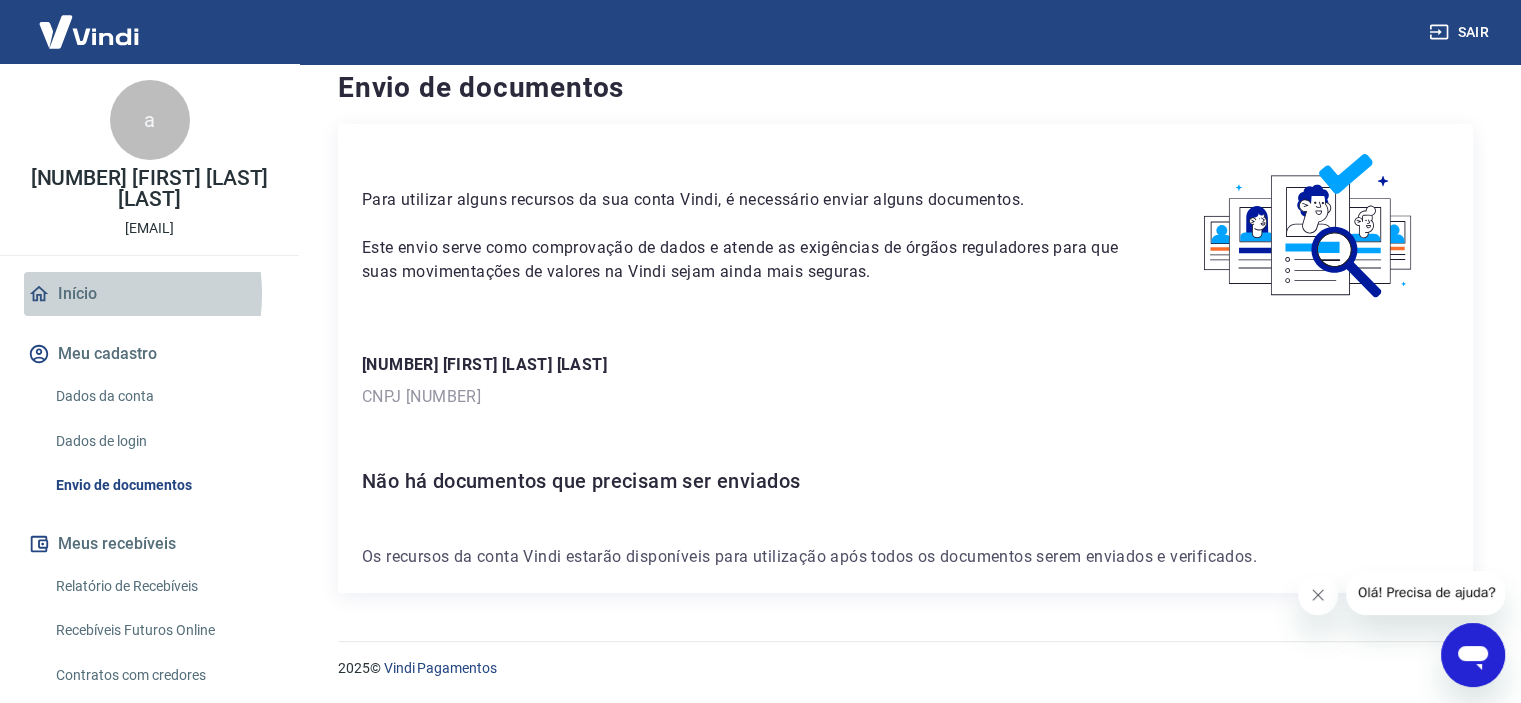 click on "Início" at bounding box center [149, 294] 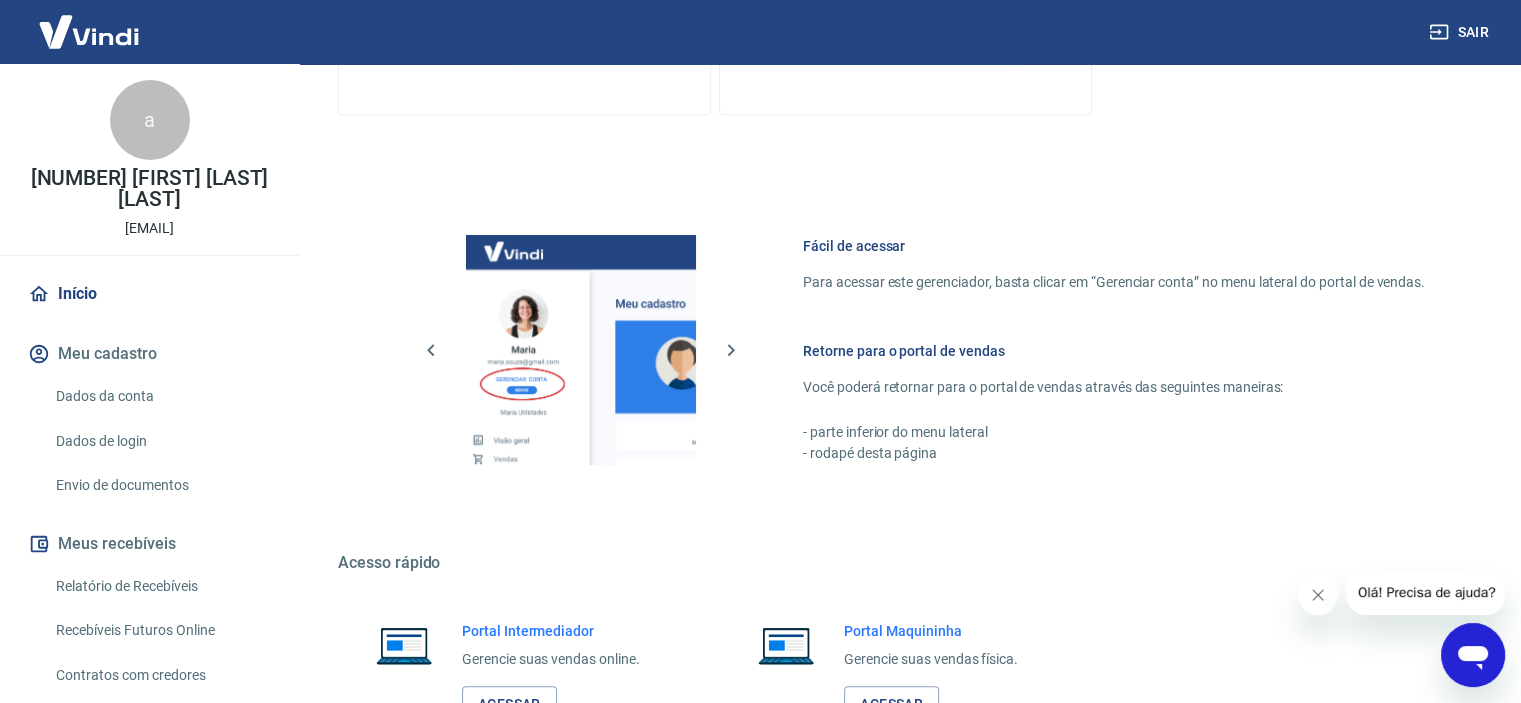 scroll, scrollTop: 1083, scrollLeft: 0, axis: vertical 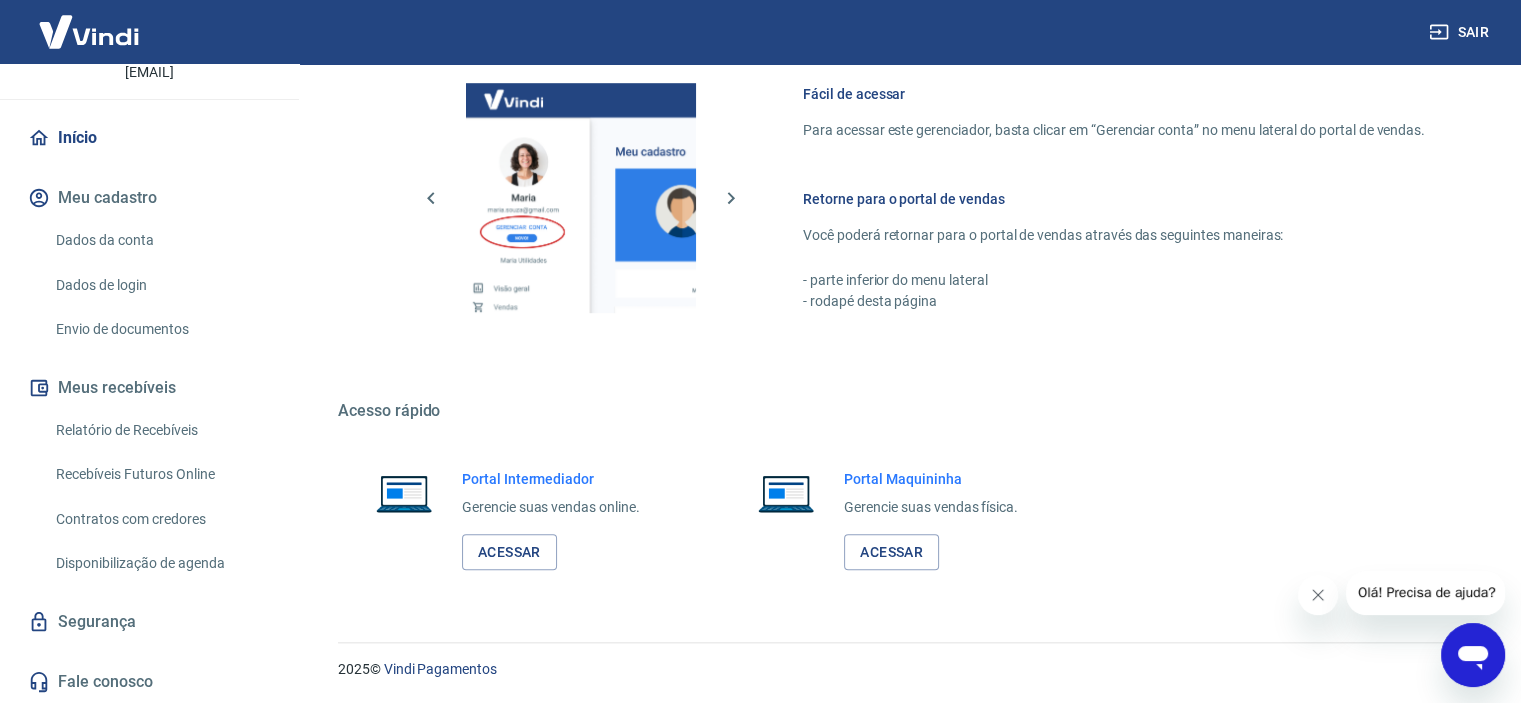 click on "Dados da conta" at bounding box center [161, 240] 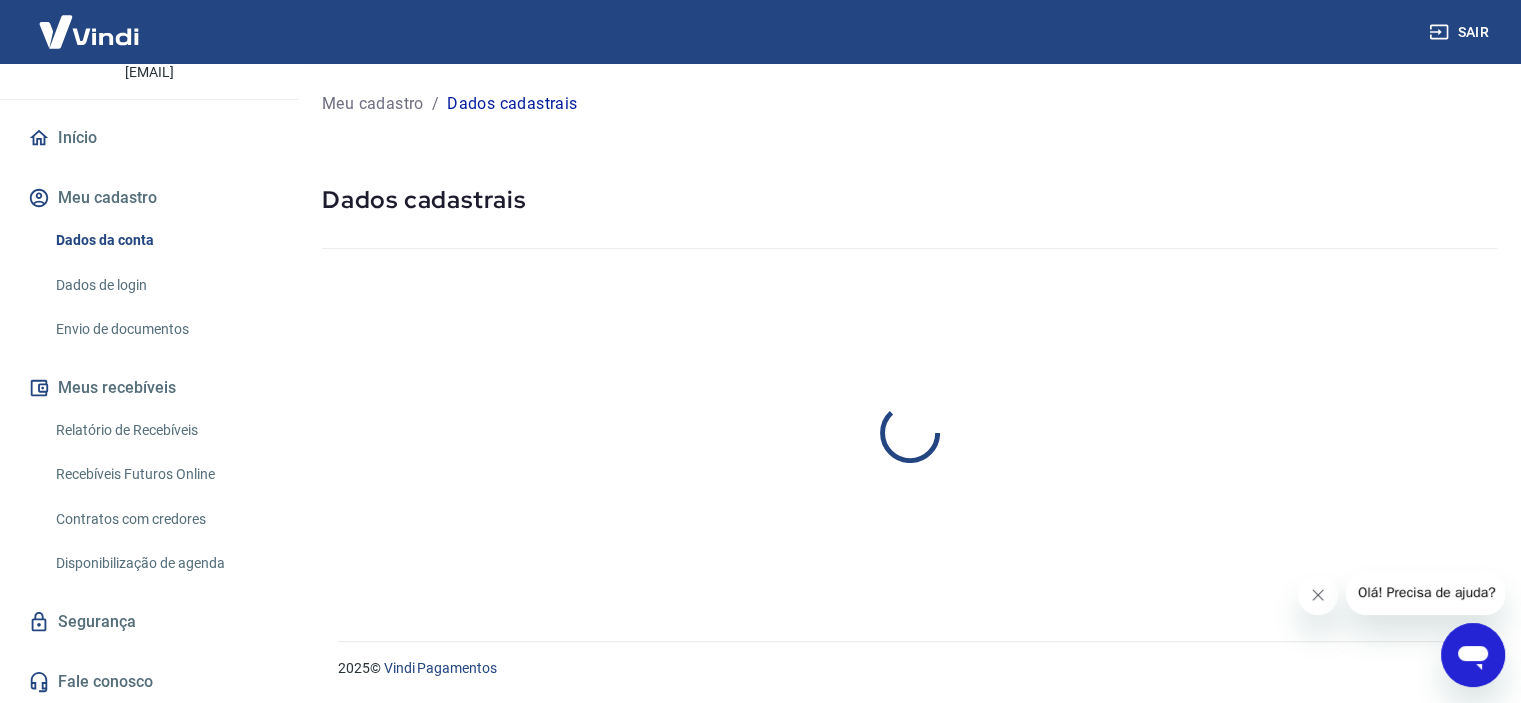 scroll, scrollTop: 0, scrollLeft: 0, axis: both 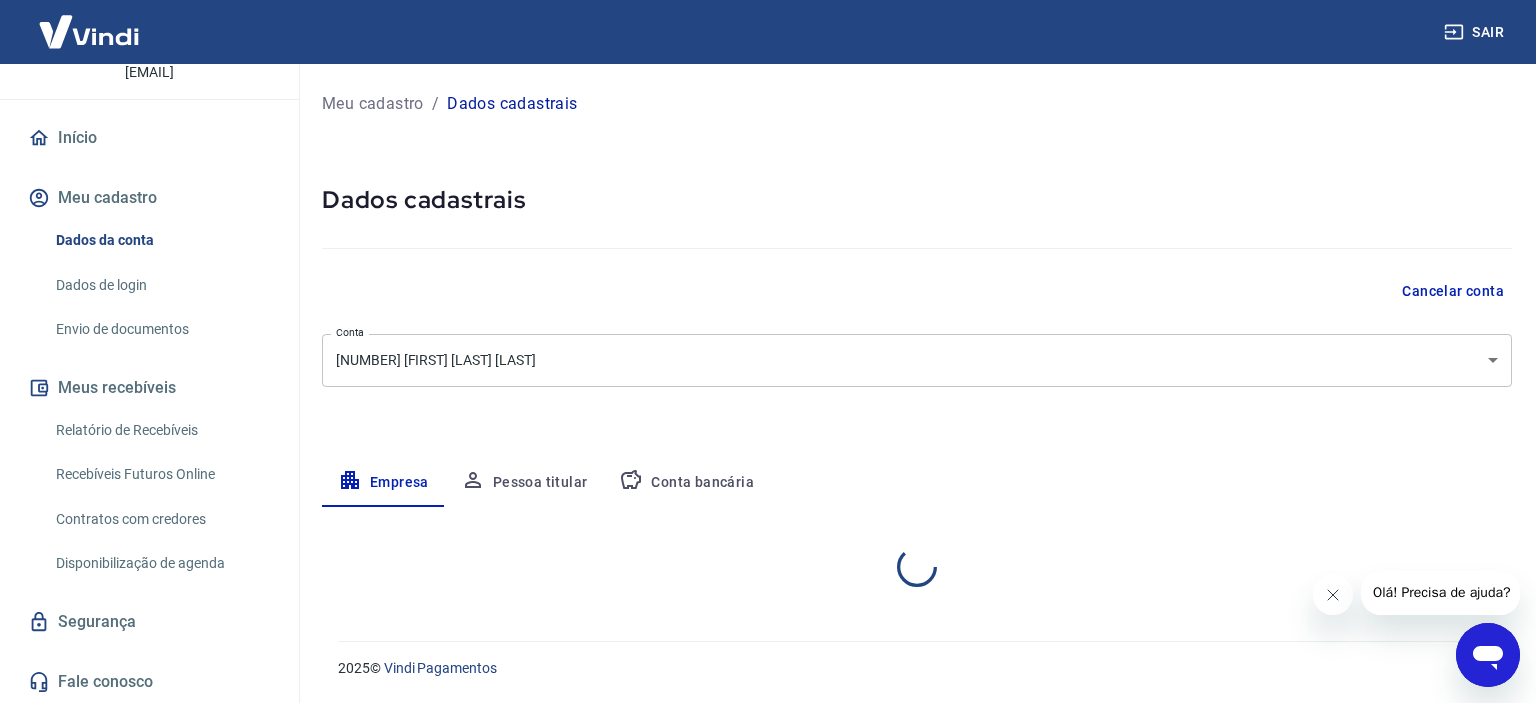 select on "SP" 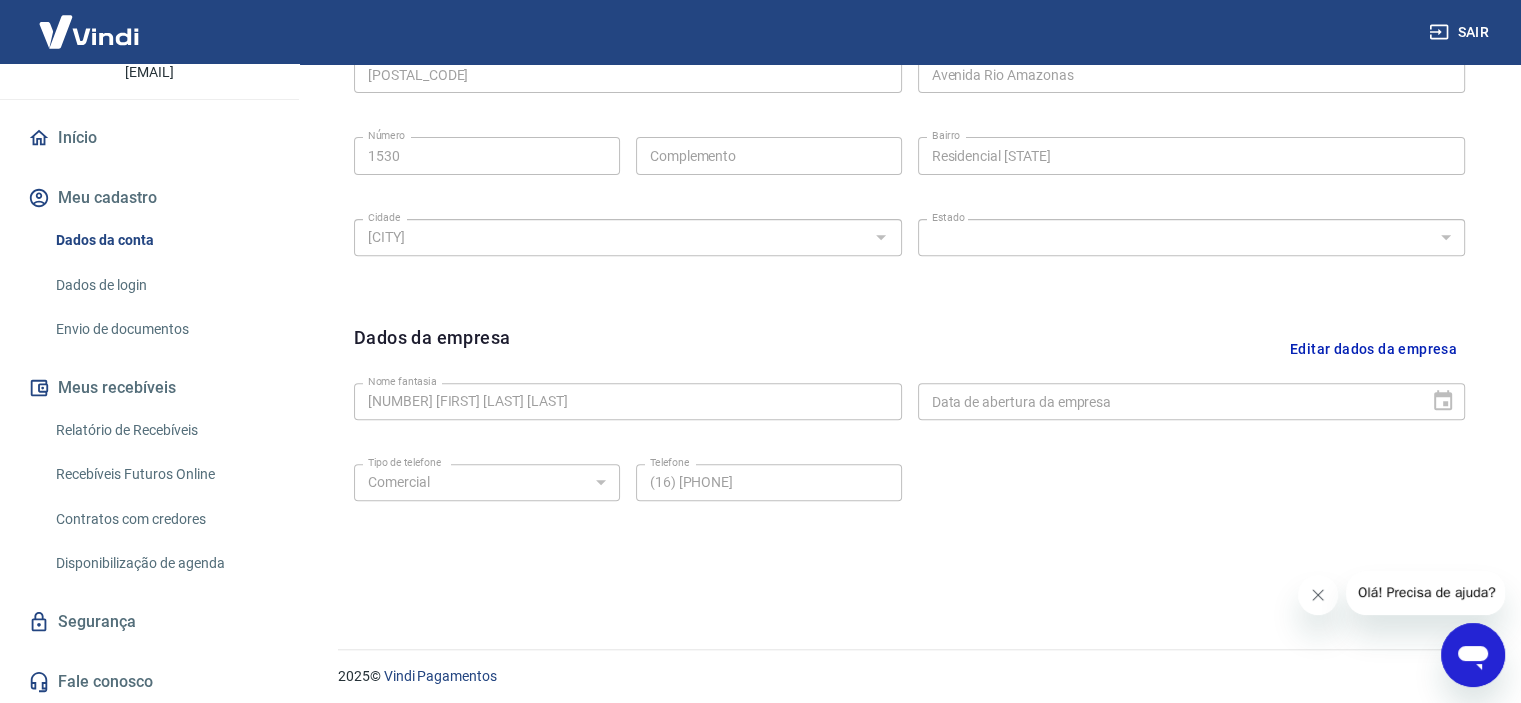 scroll, scrollTop: 738, scrollLeft: 0, axis: vertical 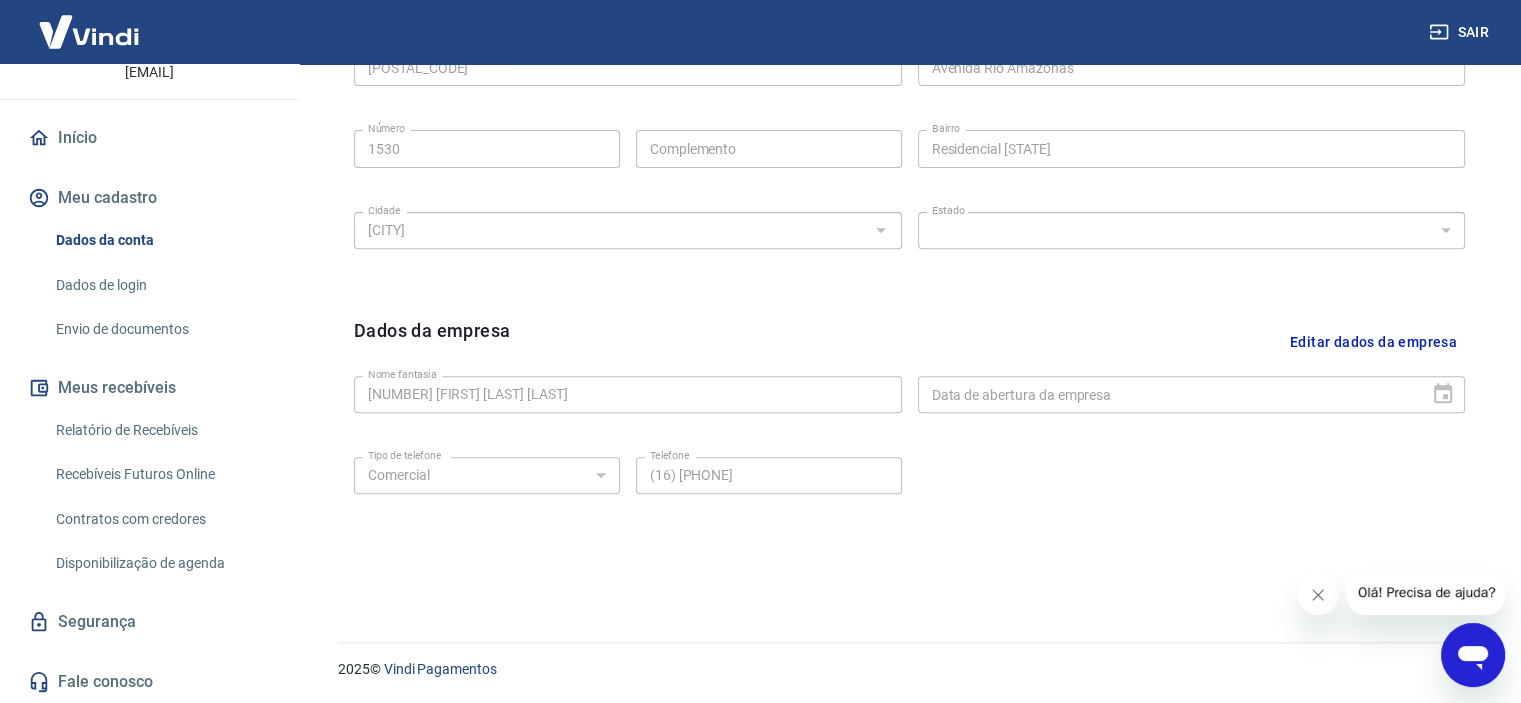 click on "Sair" at bounding box center [1461, 32] 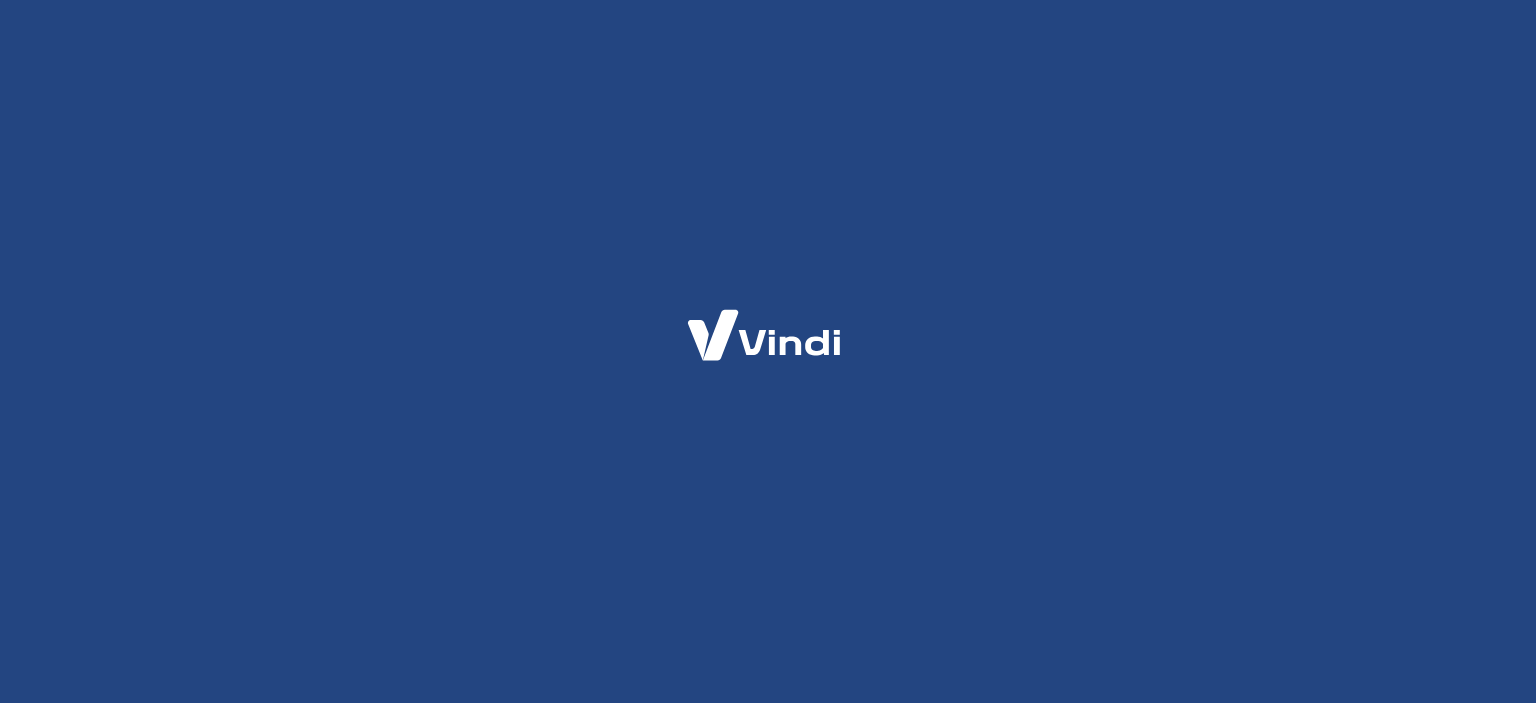 scroll, scrollTop: 0, scrollLeft: 0, axis: both 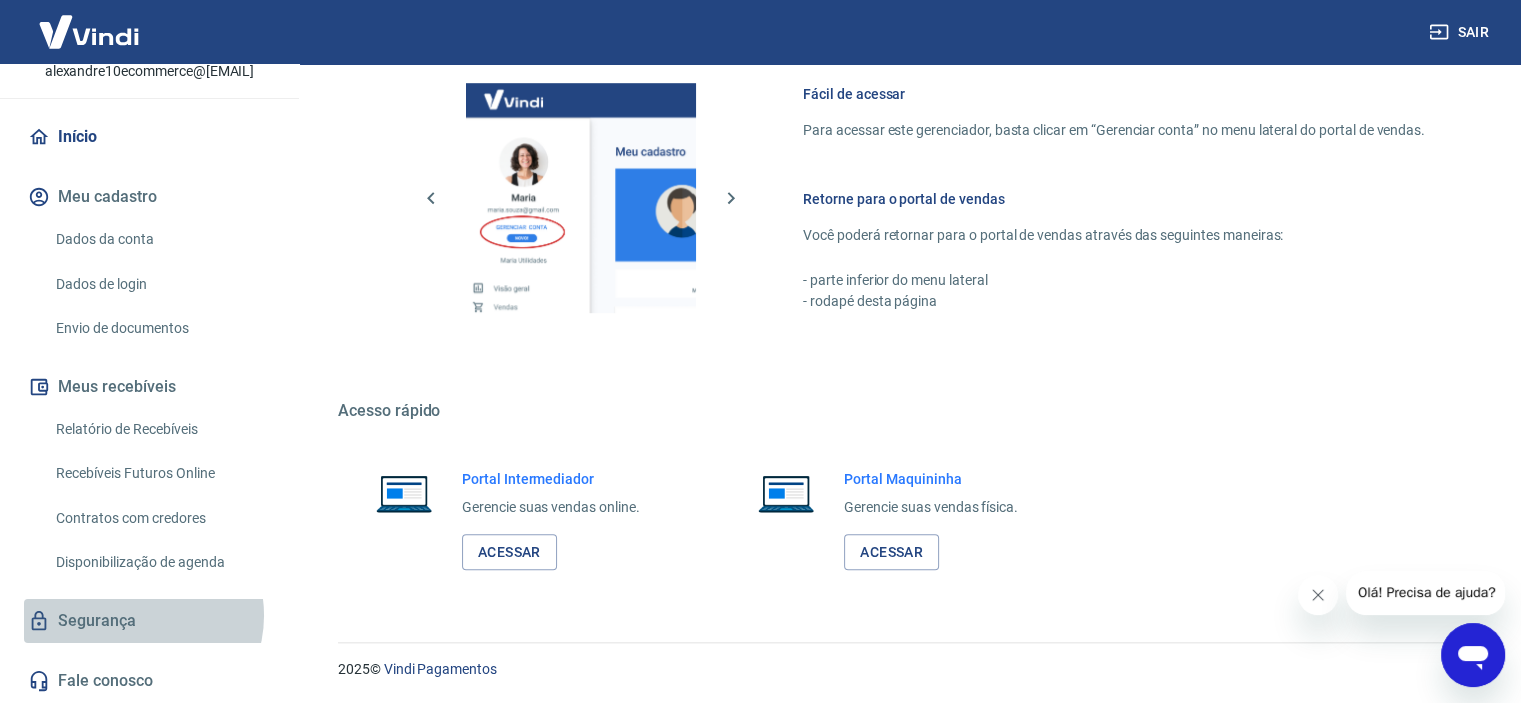 click on "Segurança" at bounding box center [149, 621] 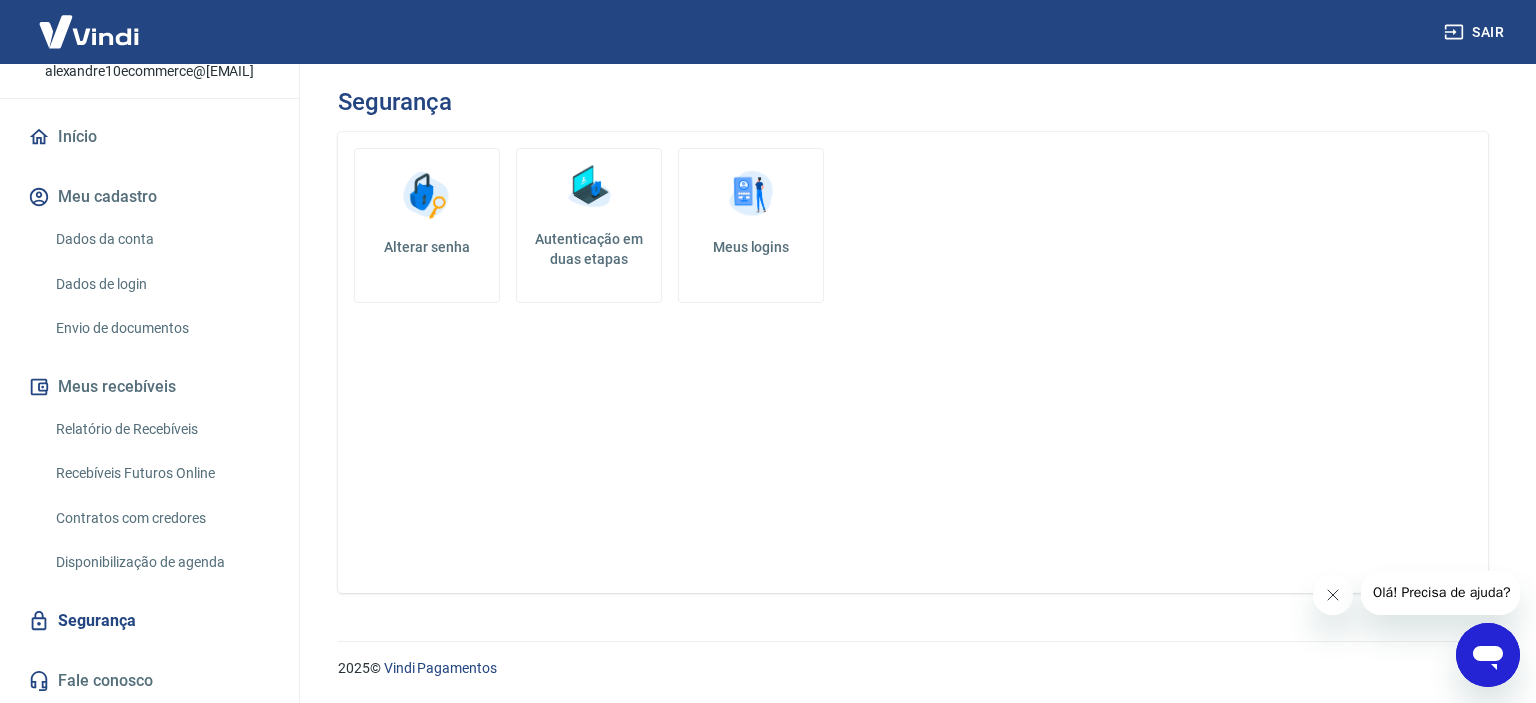 click on "Relatório de Recebíveis" at bounding box center (161, 429) 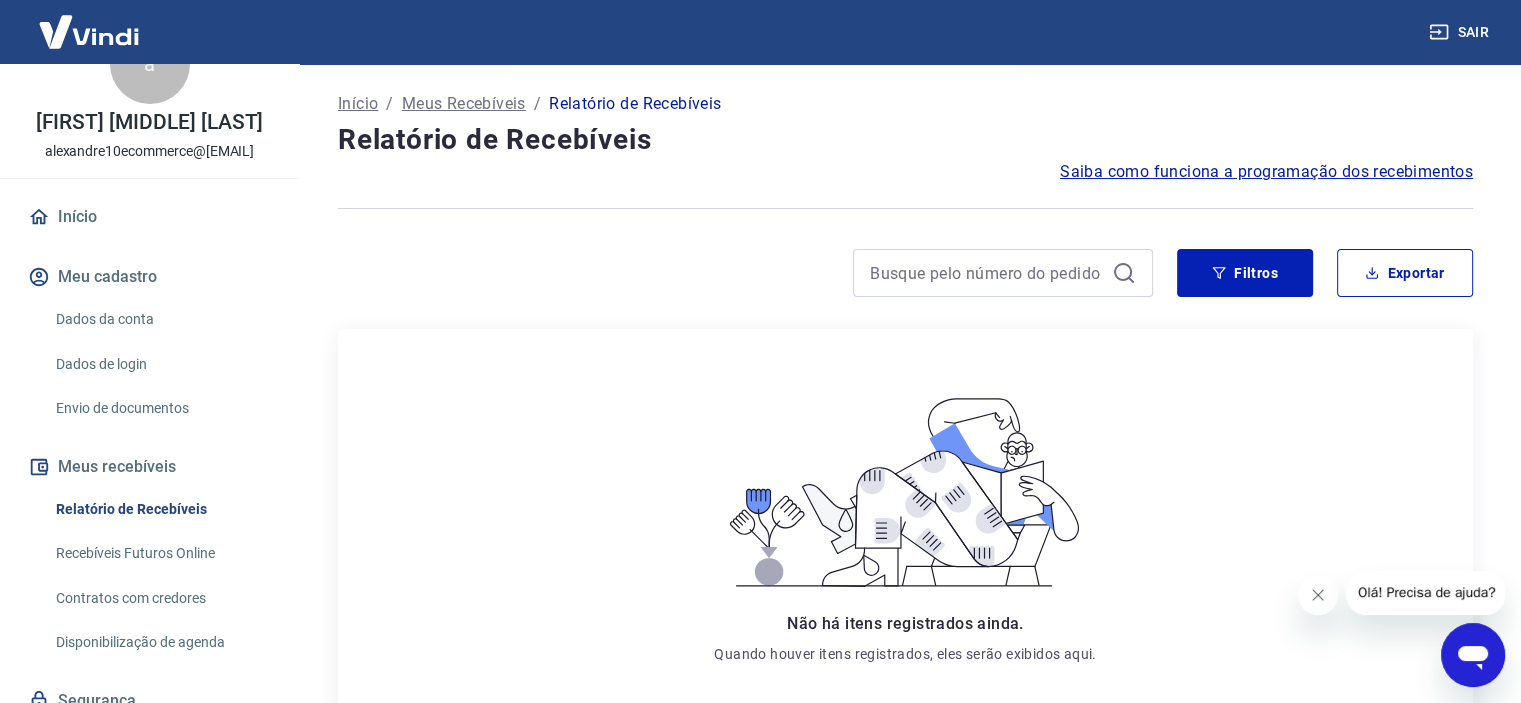 scroll, scrollTop: 0, scrollLeft: 0, axis: both 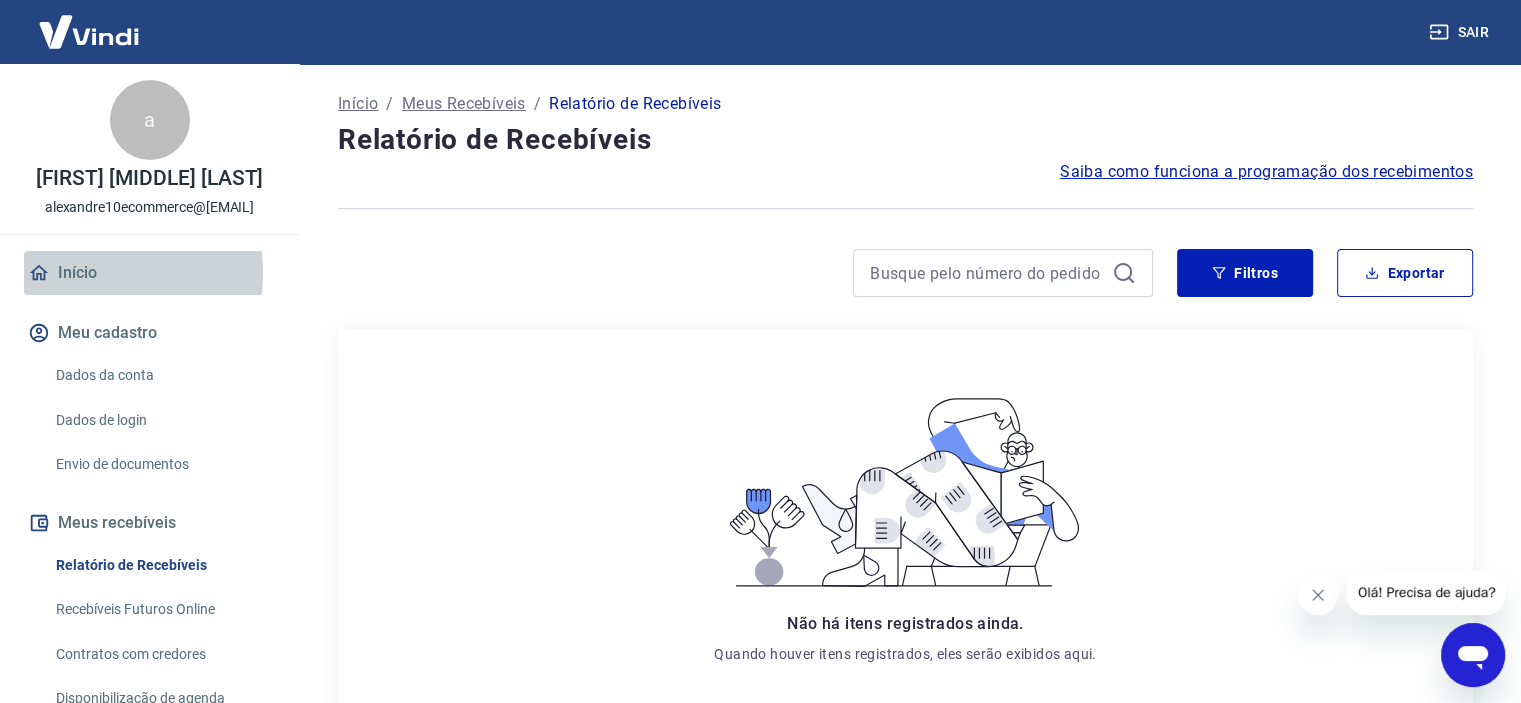 click on "Início" at bounding box center (149, 273) 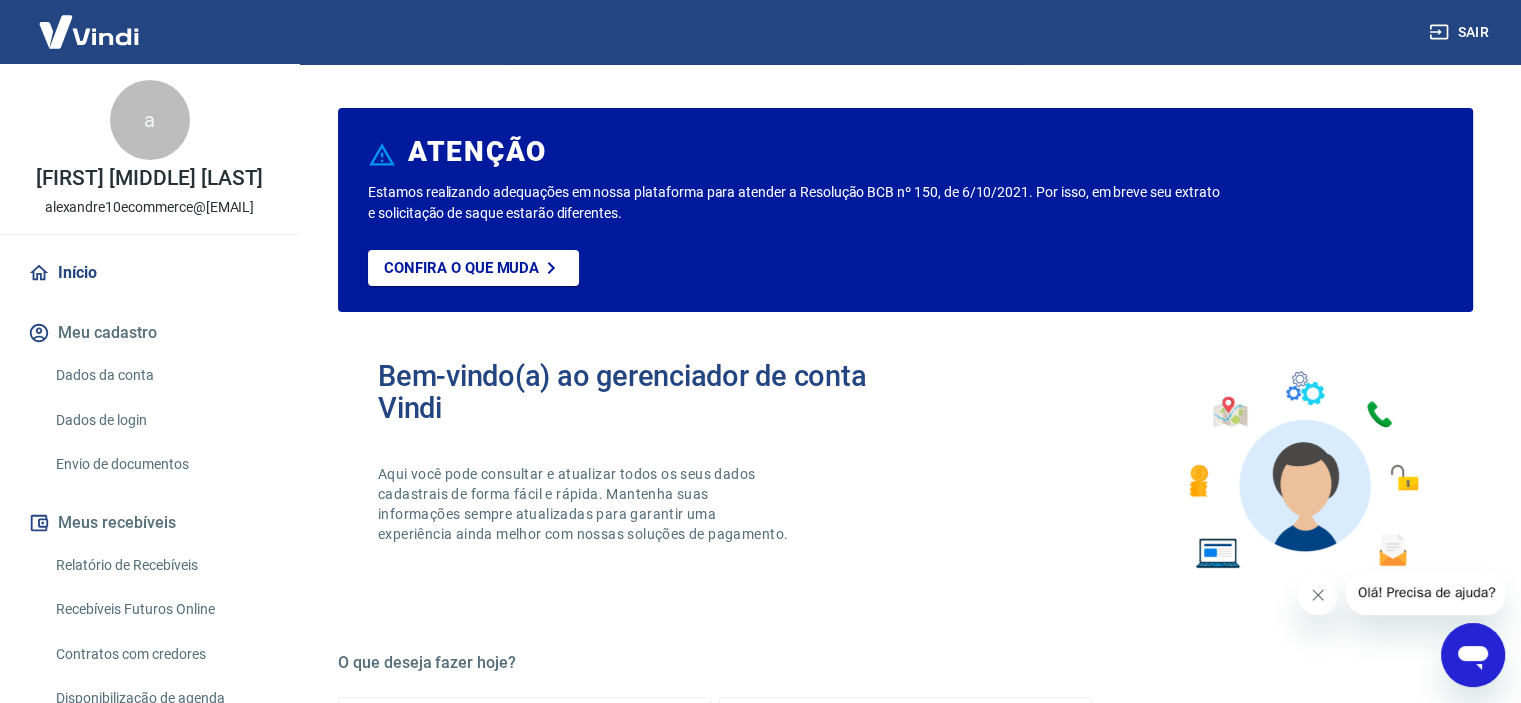 scroll, scrollTop: 100, scrollLeft: 0, axis: vertical 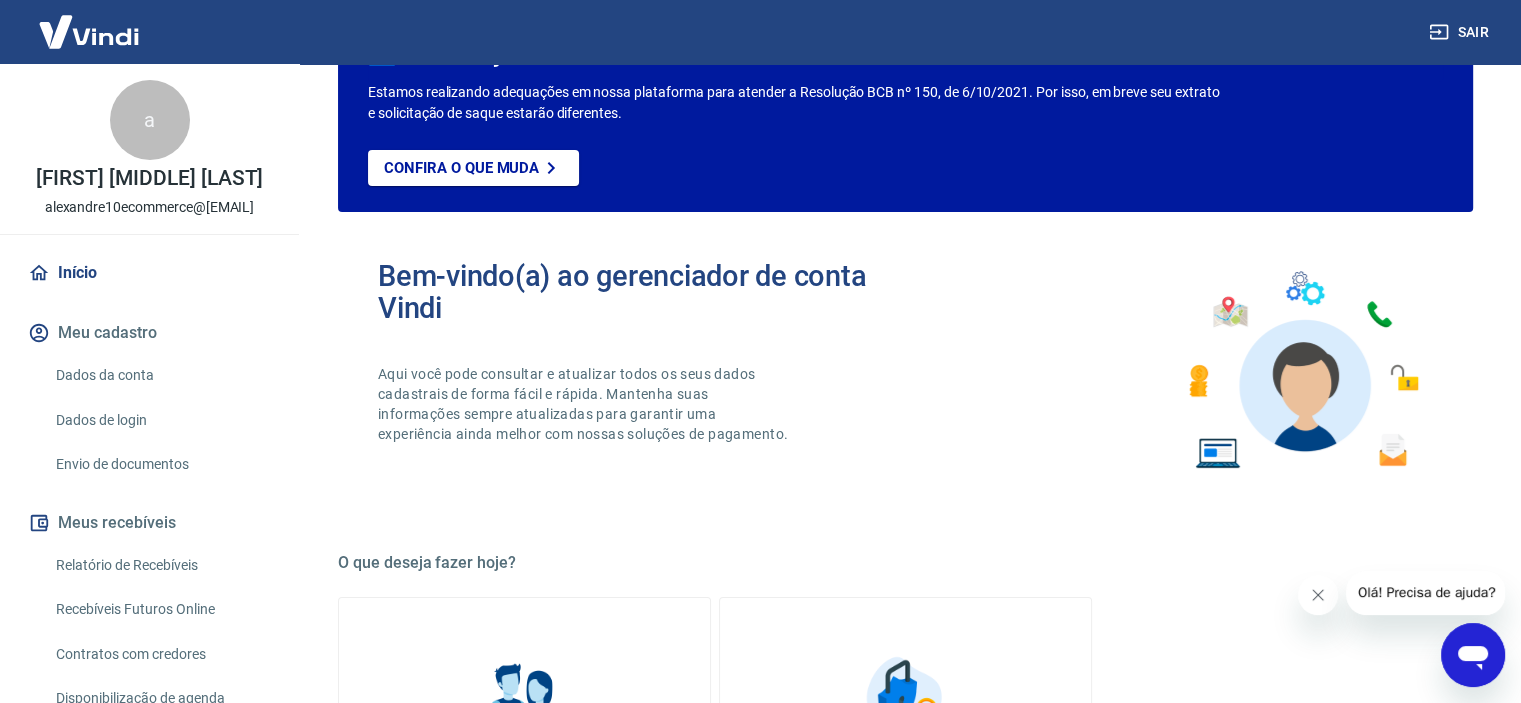 click at bounding box center [1302, 370] 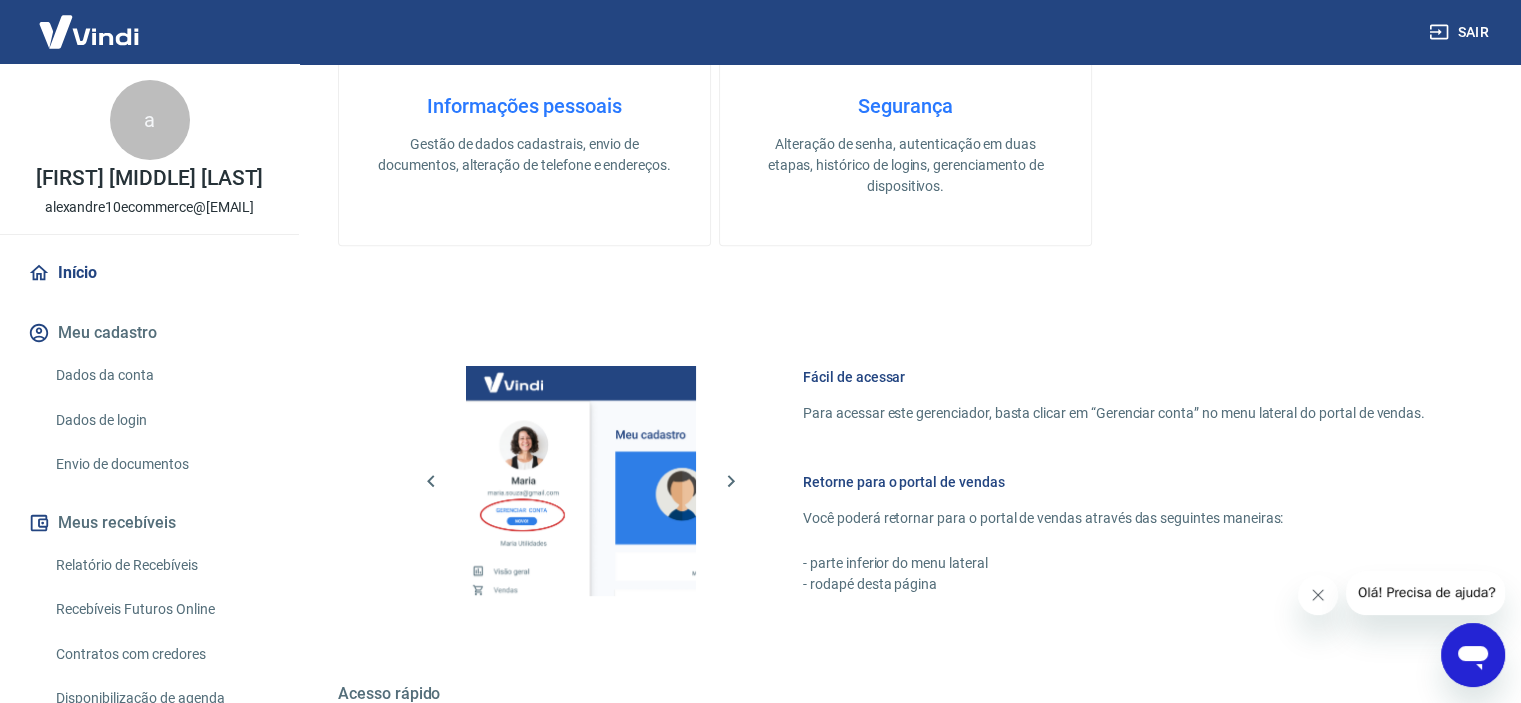 scroll, scrollTop: 1000, scrollLeft: 0, axis: vertical 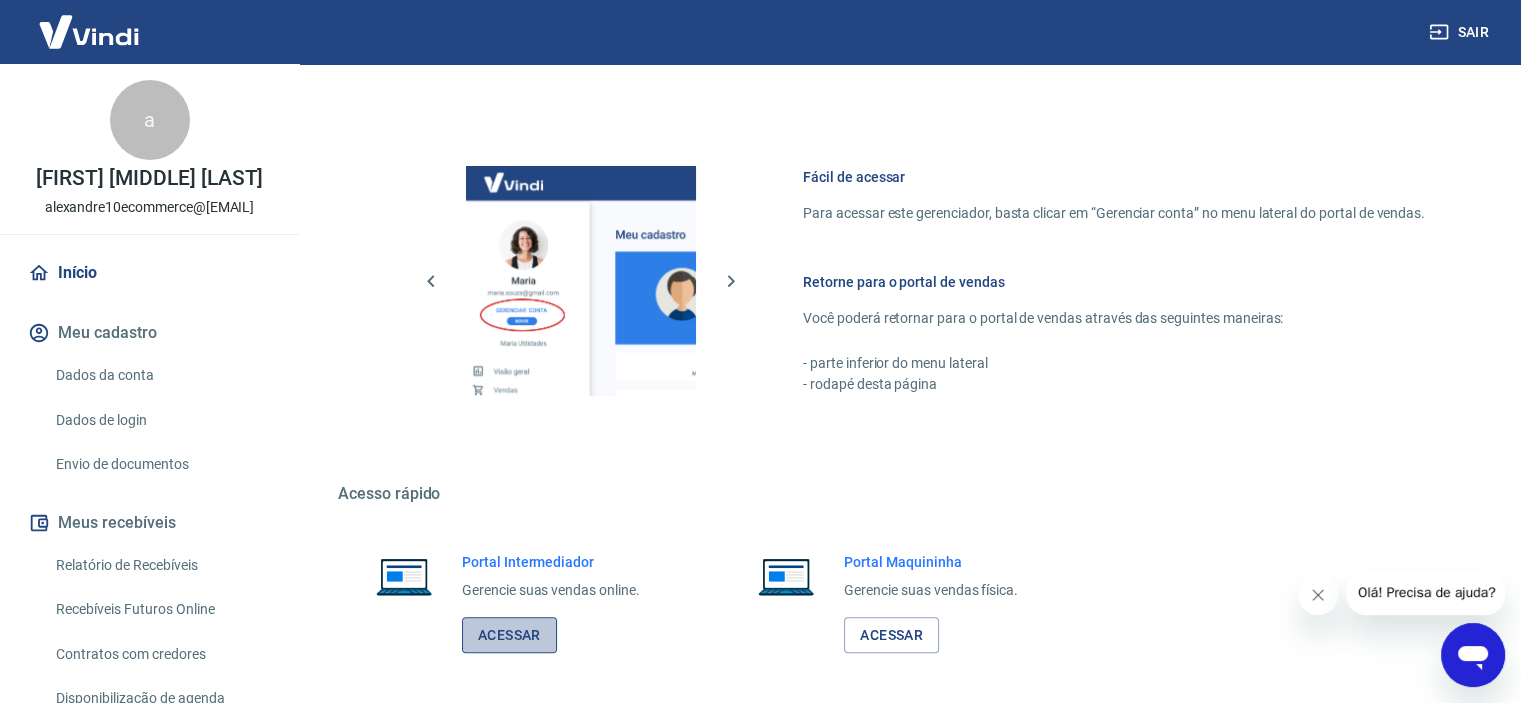 click on "Acessar" at bounding box center (509, 635) 